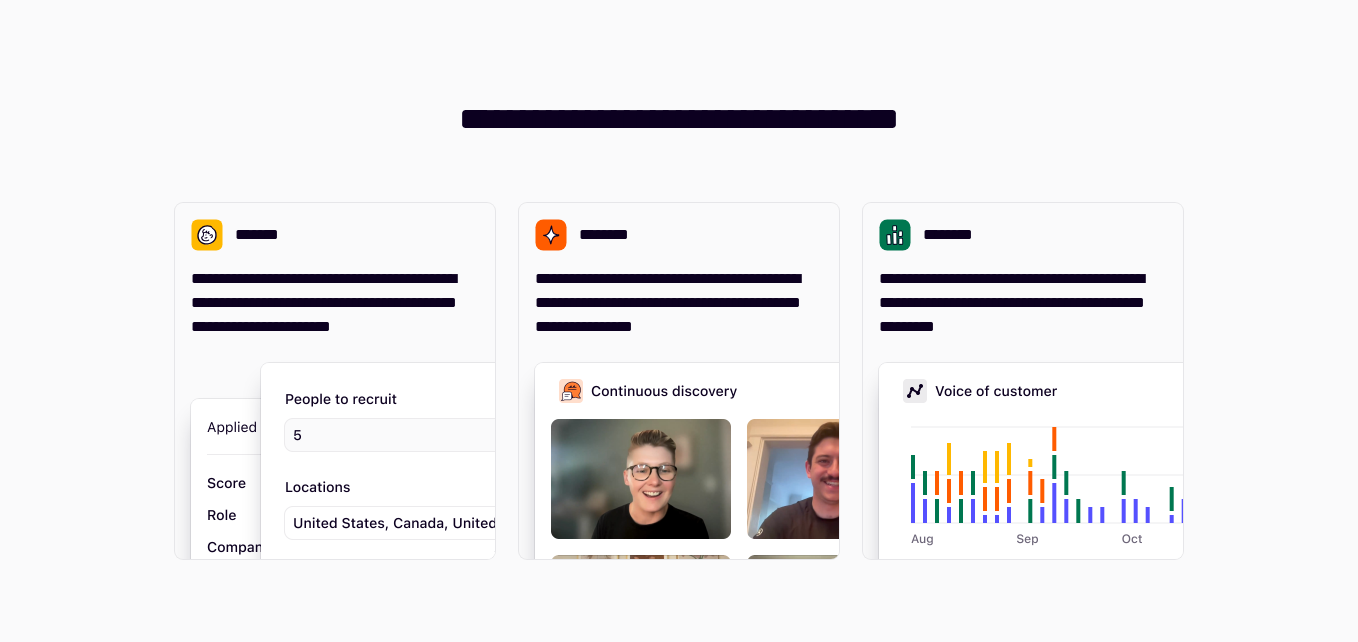 scroll, scrollTop: 0, scrollLeft: 0, axis: both 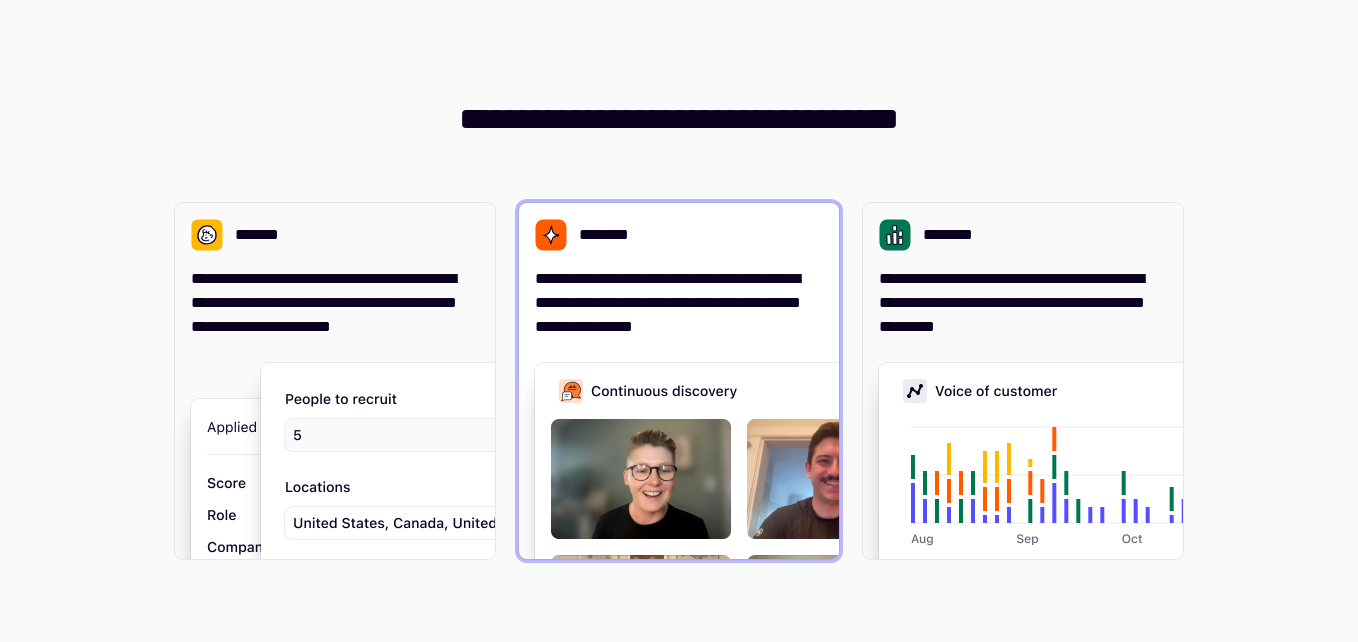 click on "**********" at bounding box center (679, 271) 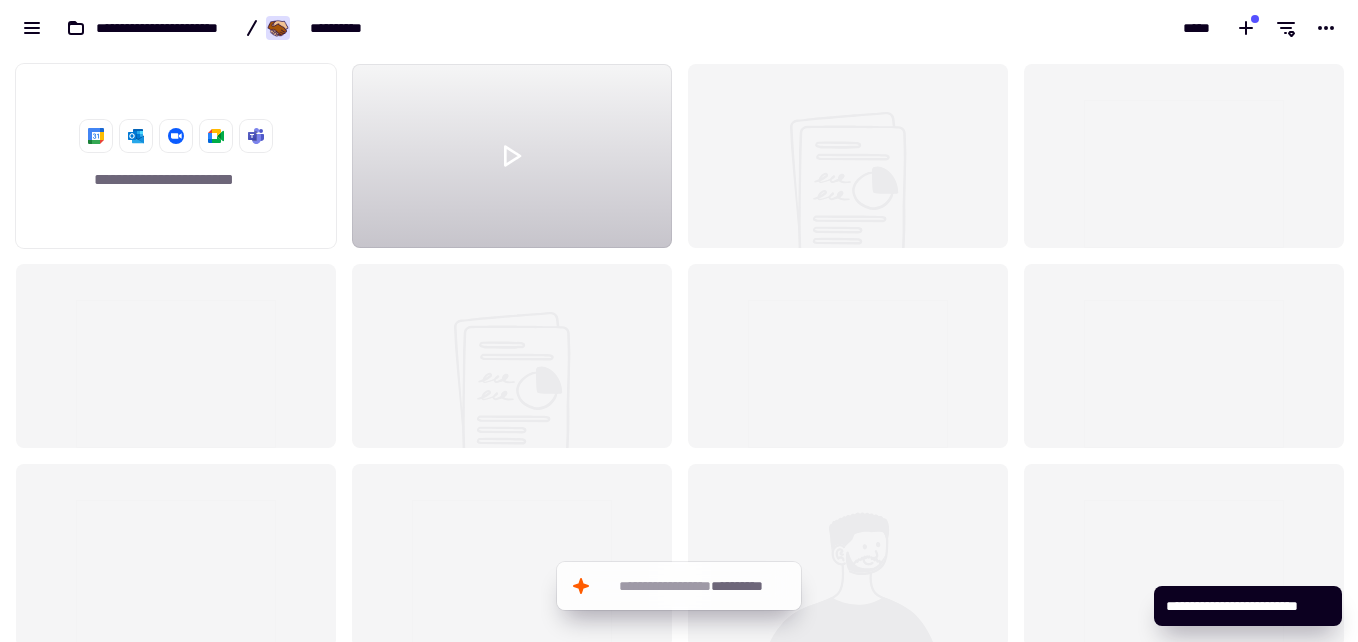 scroll, scrollTop: 16, scrollLeft: 16, axis: both 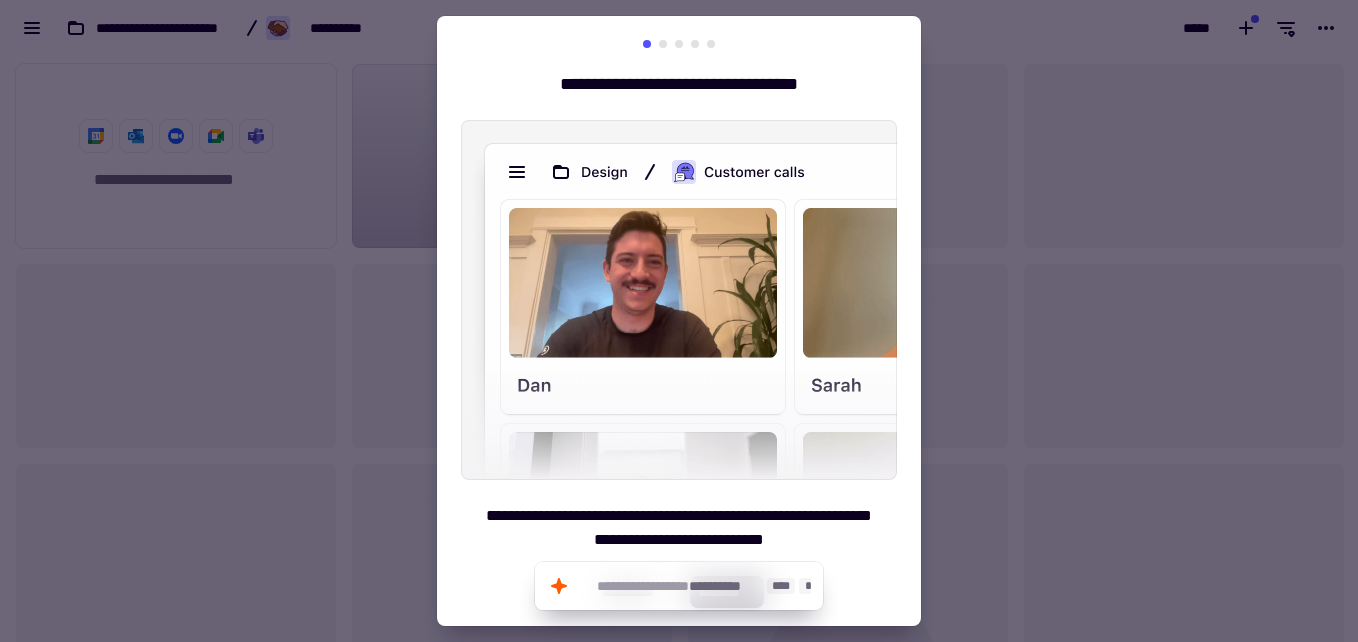 click on "**********" 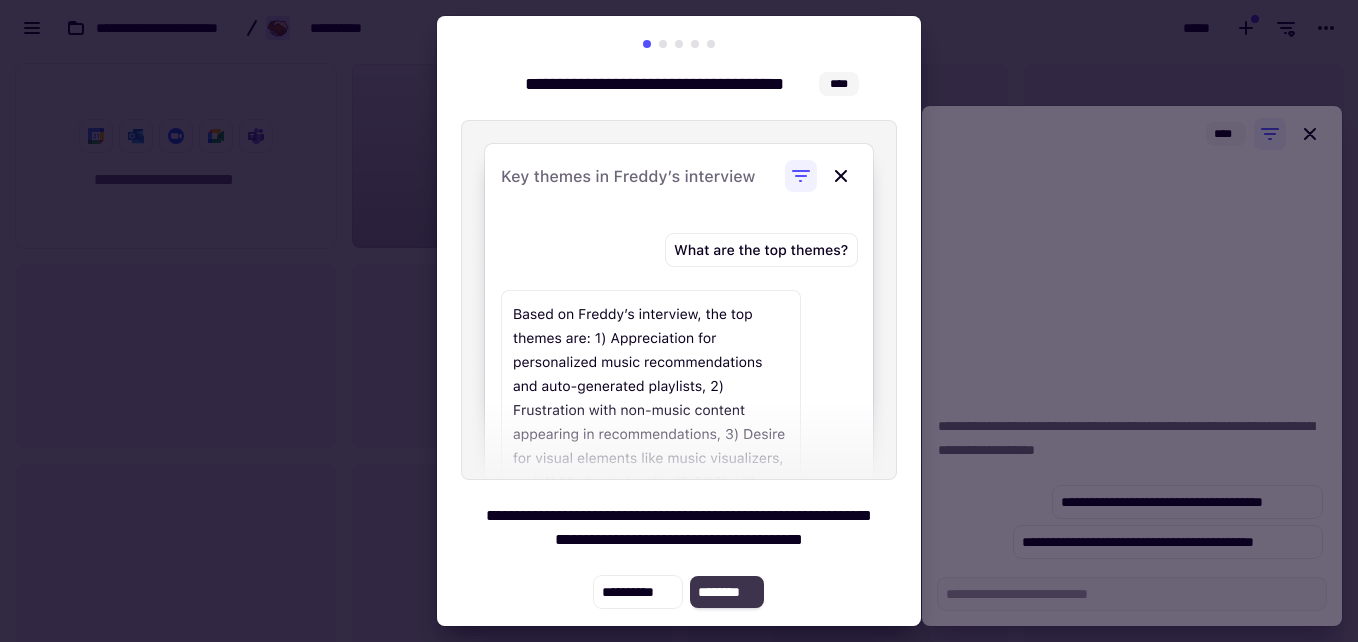 click on "********" 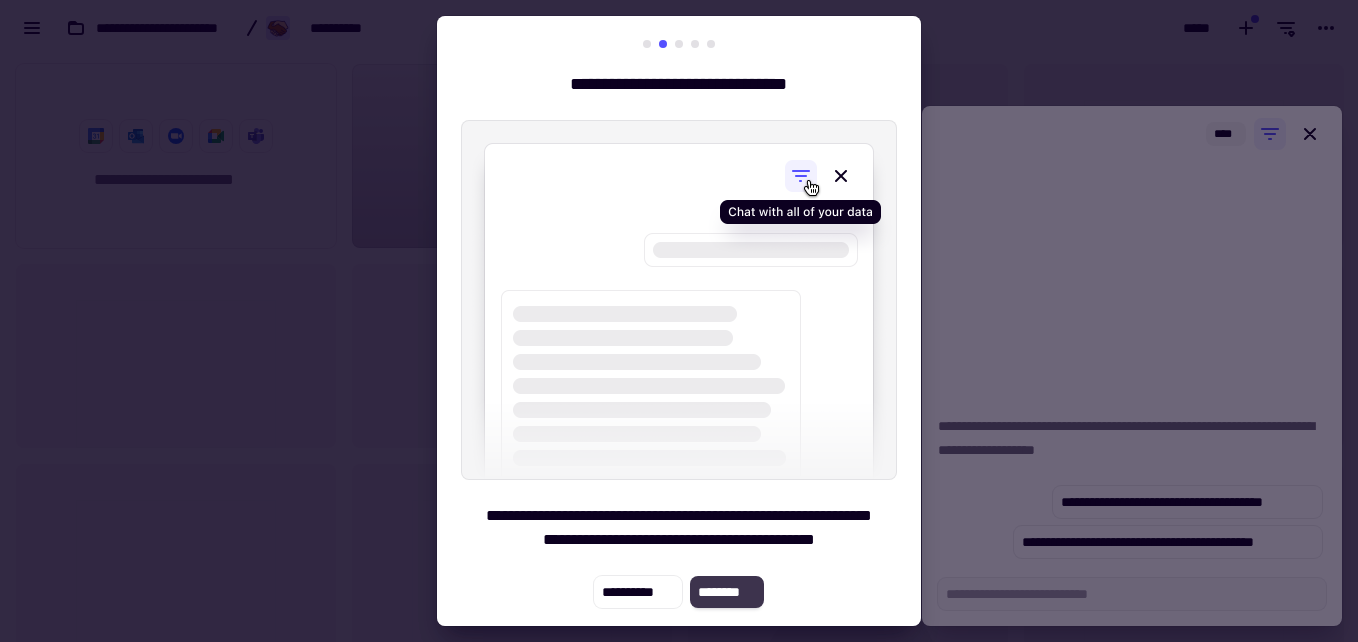 click on "********" 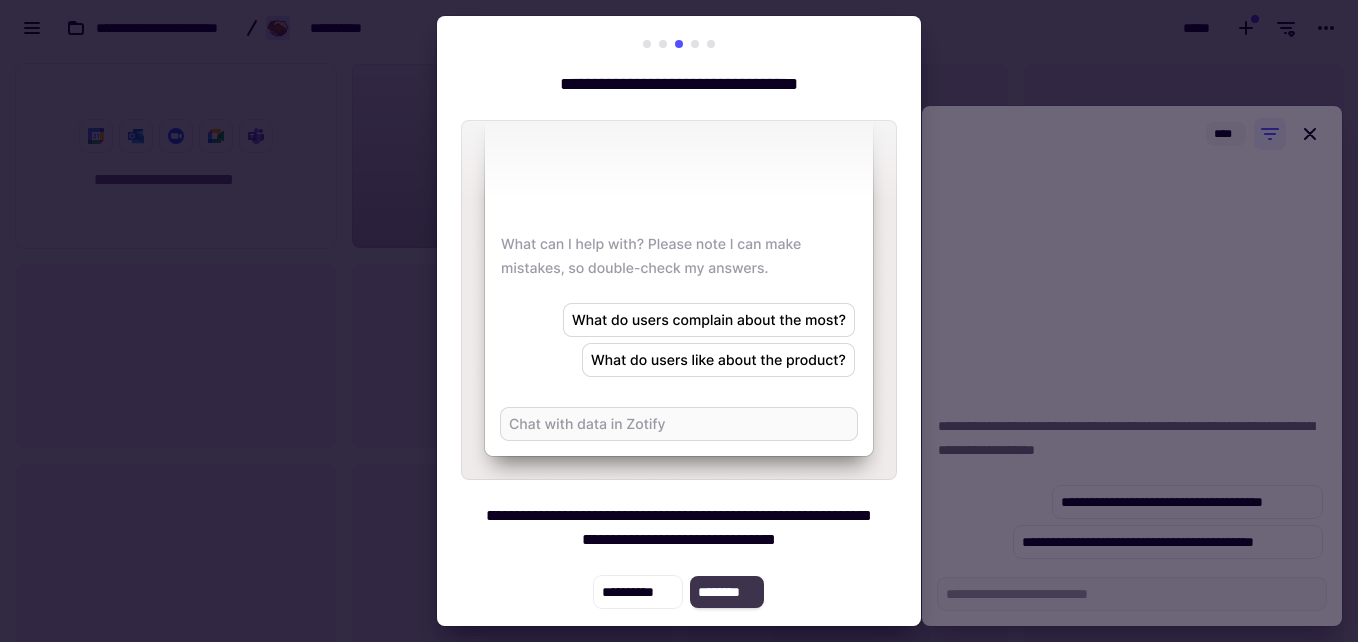 click on "********" 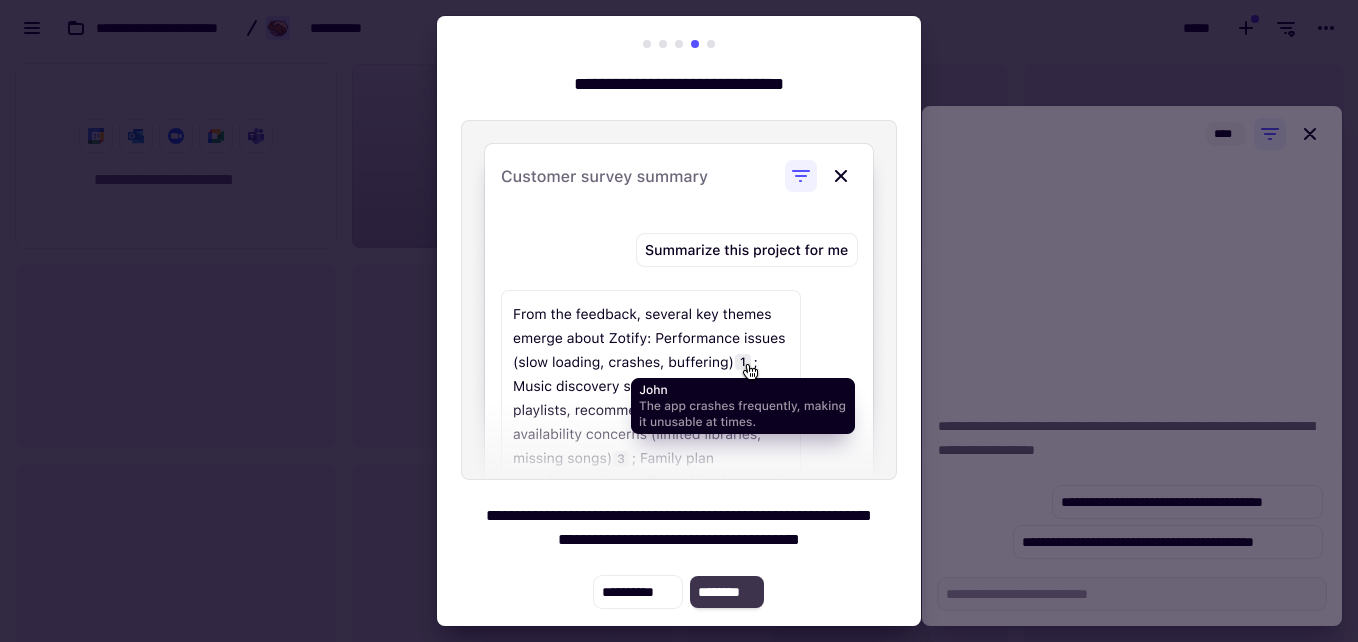 click on "********" 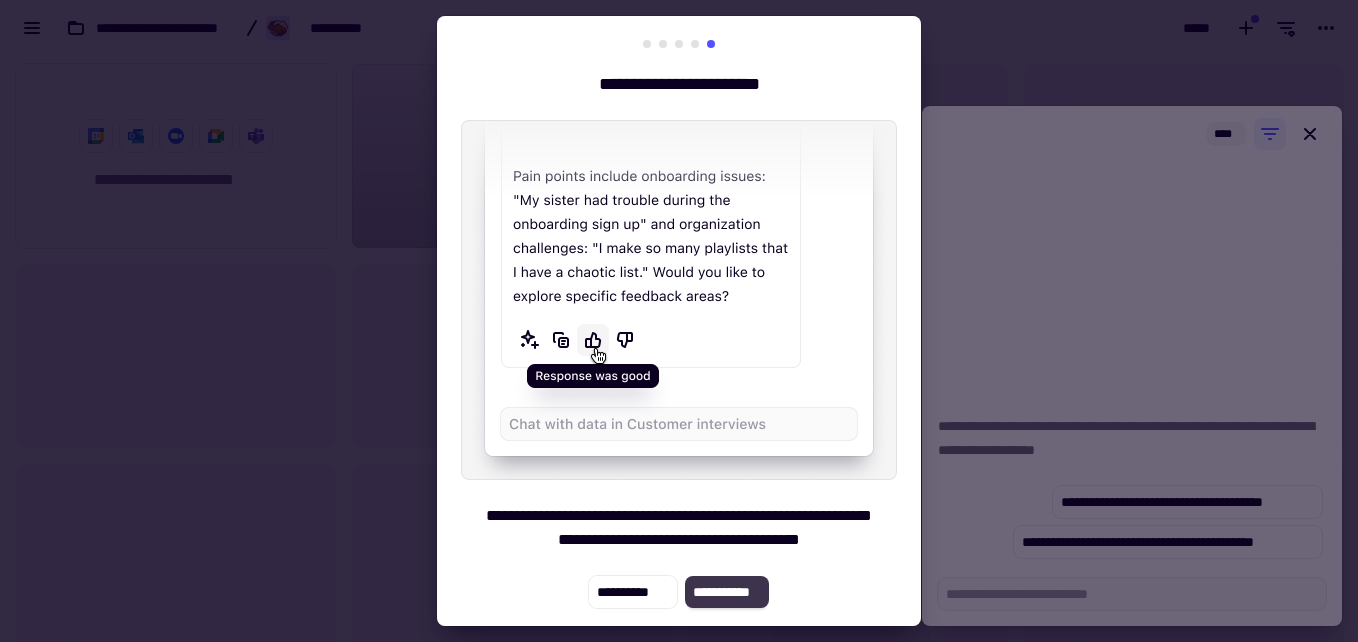 click on "**********" 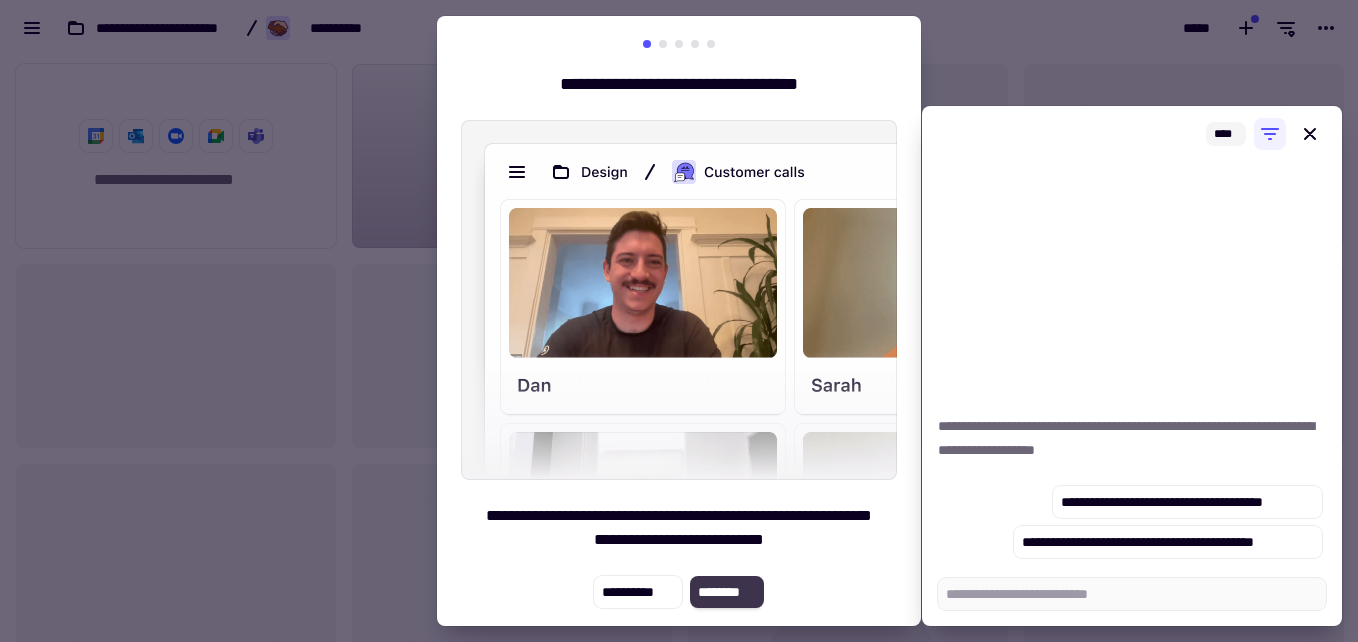 click on "********" 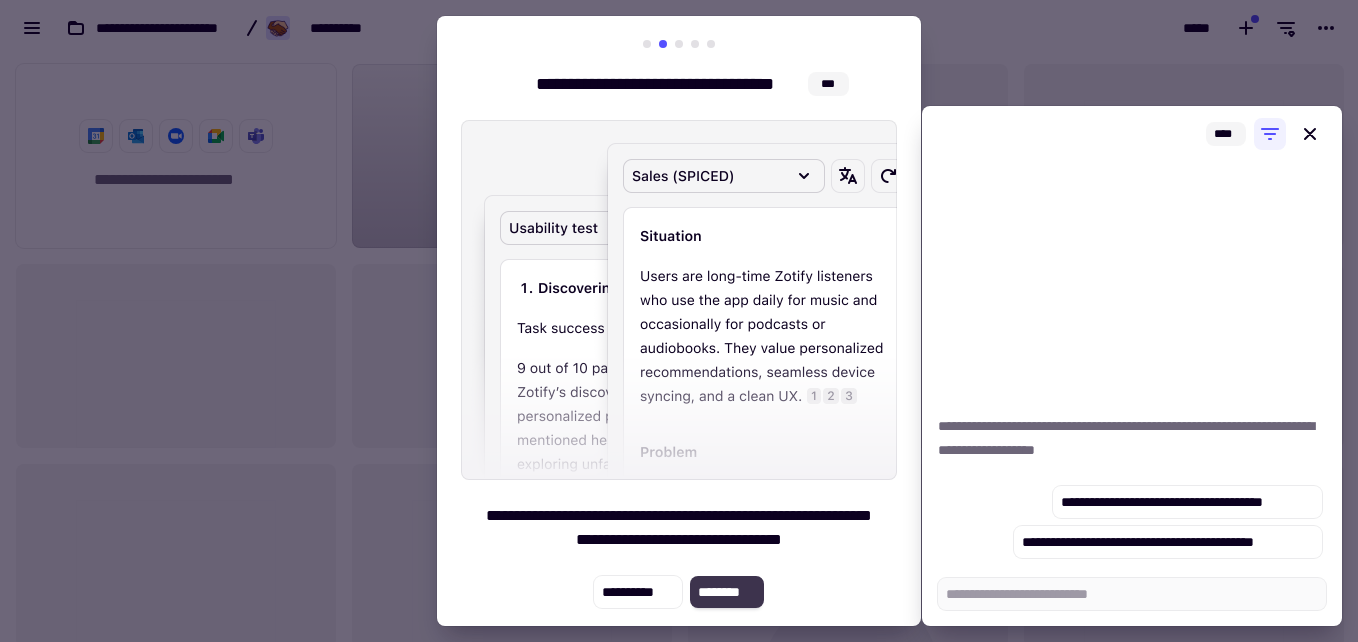 click on "********" 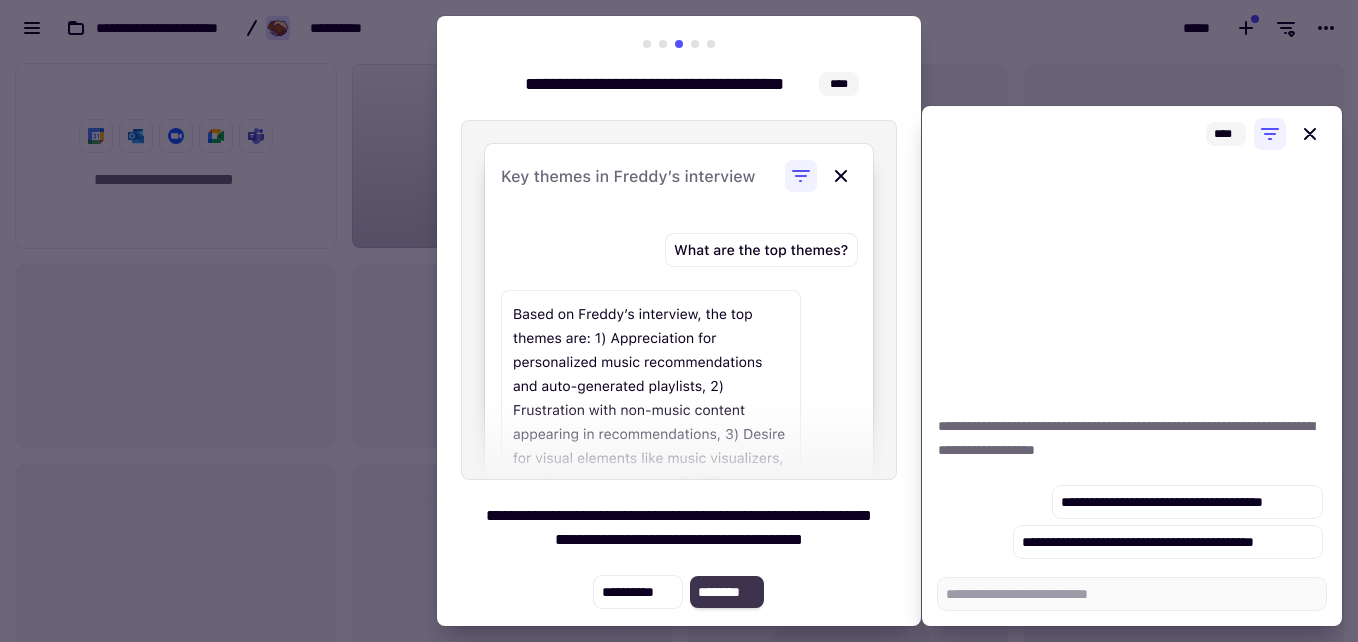 click on "********" 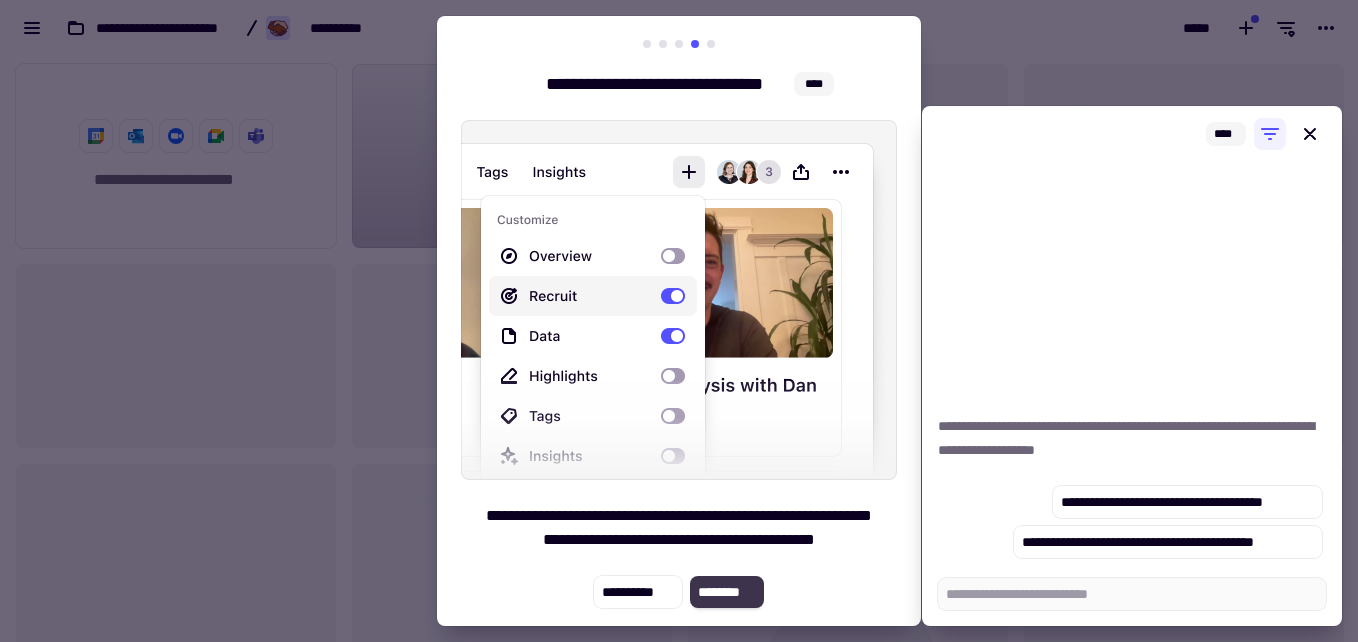 click on "********" 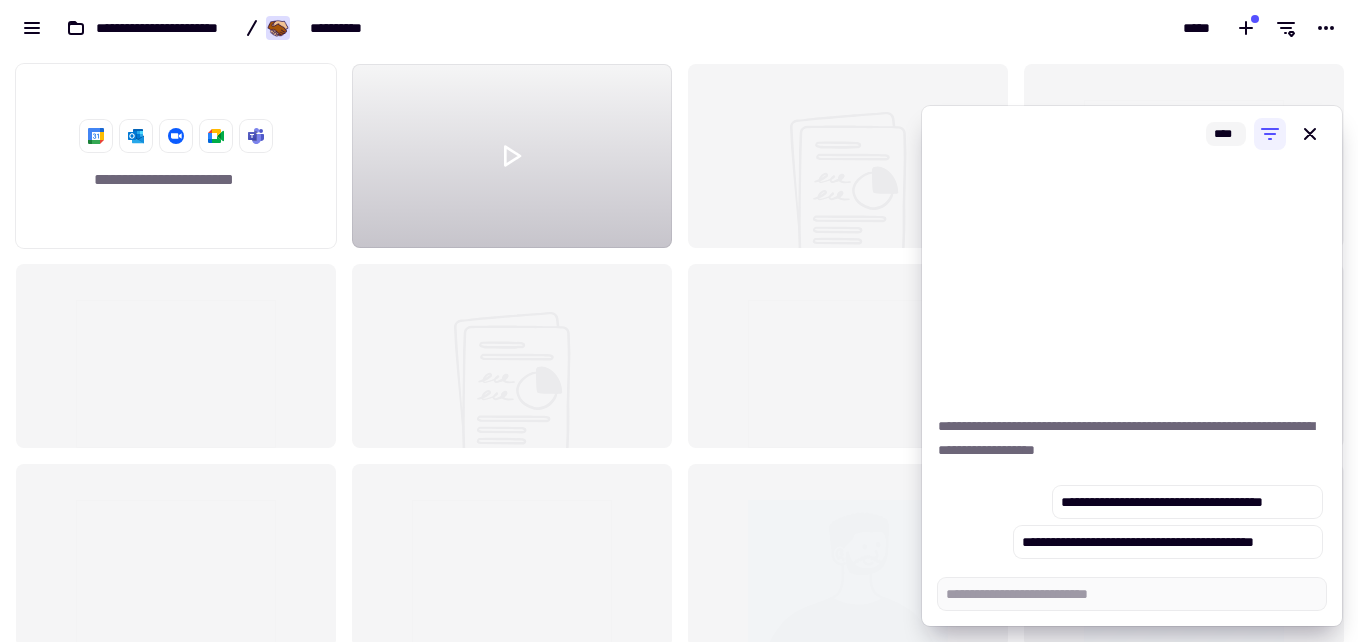 click 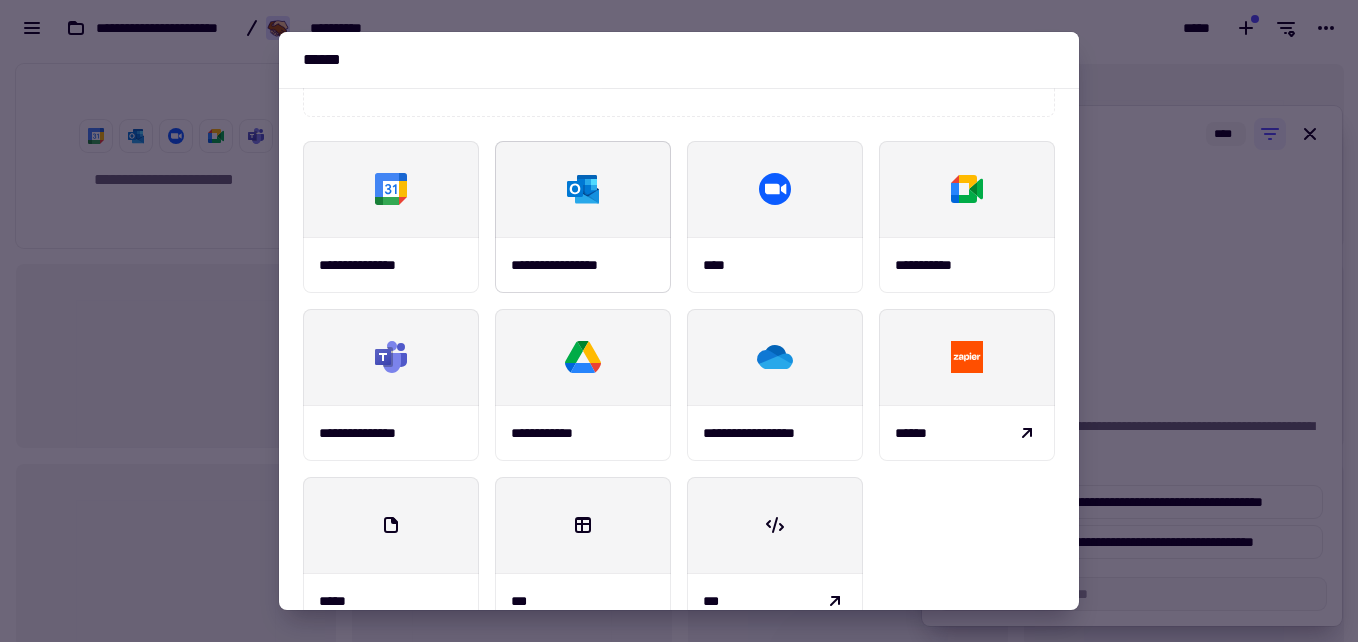 scroll, scrollTop: 215, scrollLeft: 0, axis: vertical 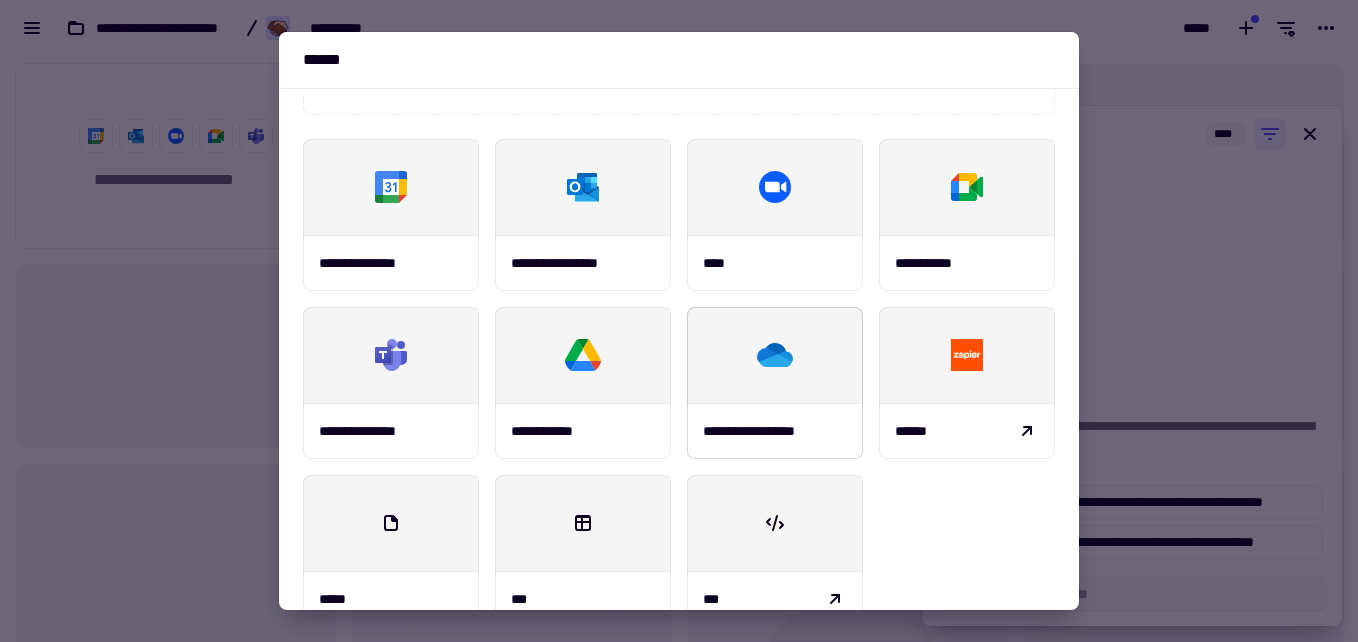 click at bounding box center [775, 355] 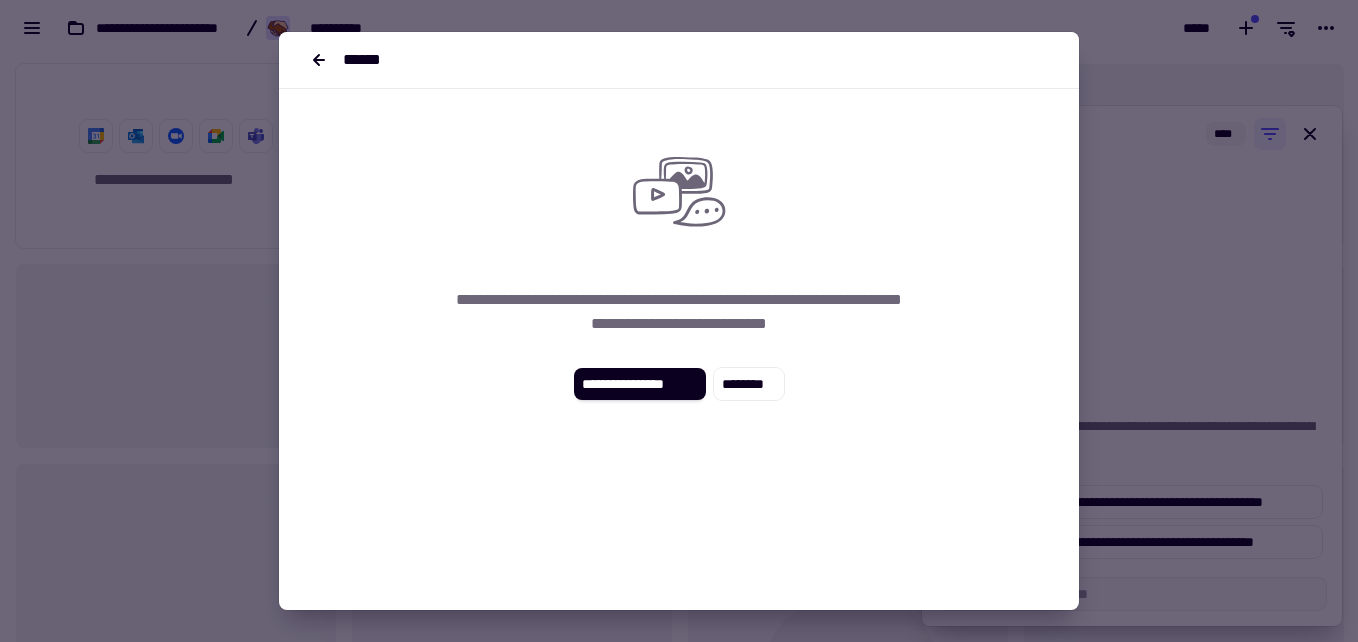 scroll, scrollTop: 0, scrollLeft: 0, axis: both 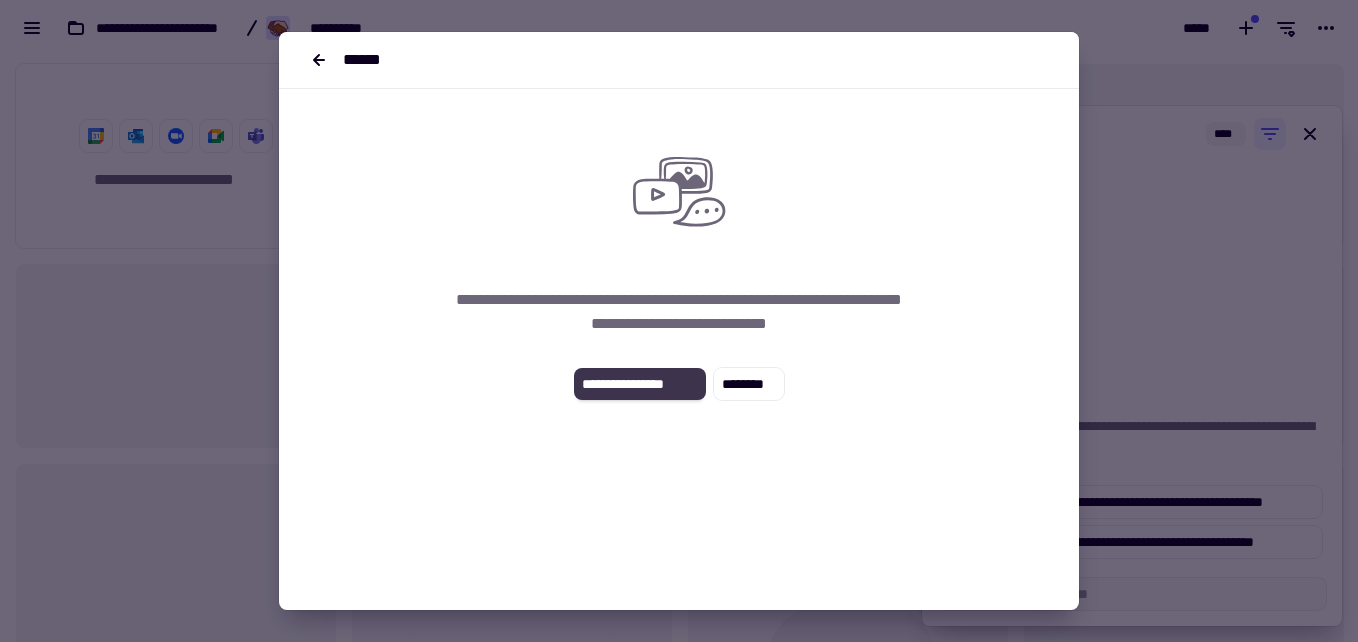 click on "**********" 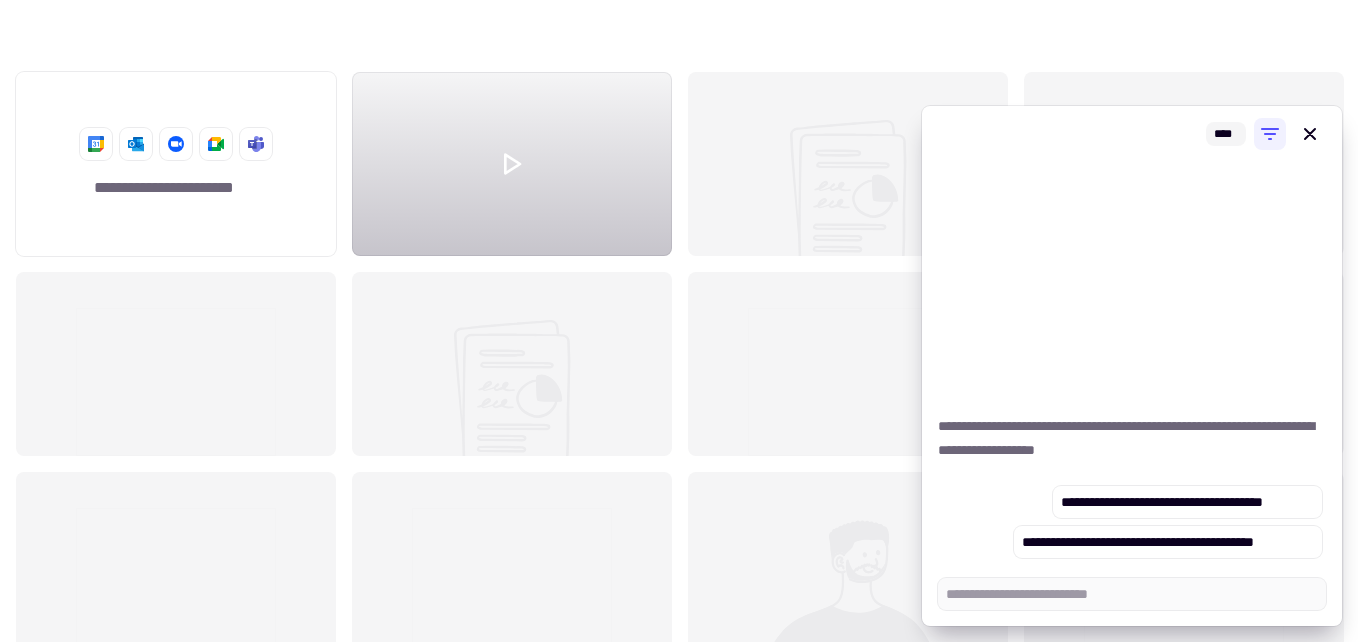 scroll, scrollTop: 571, scrollLeft: 1328, axis: both 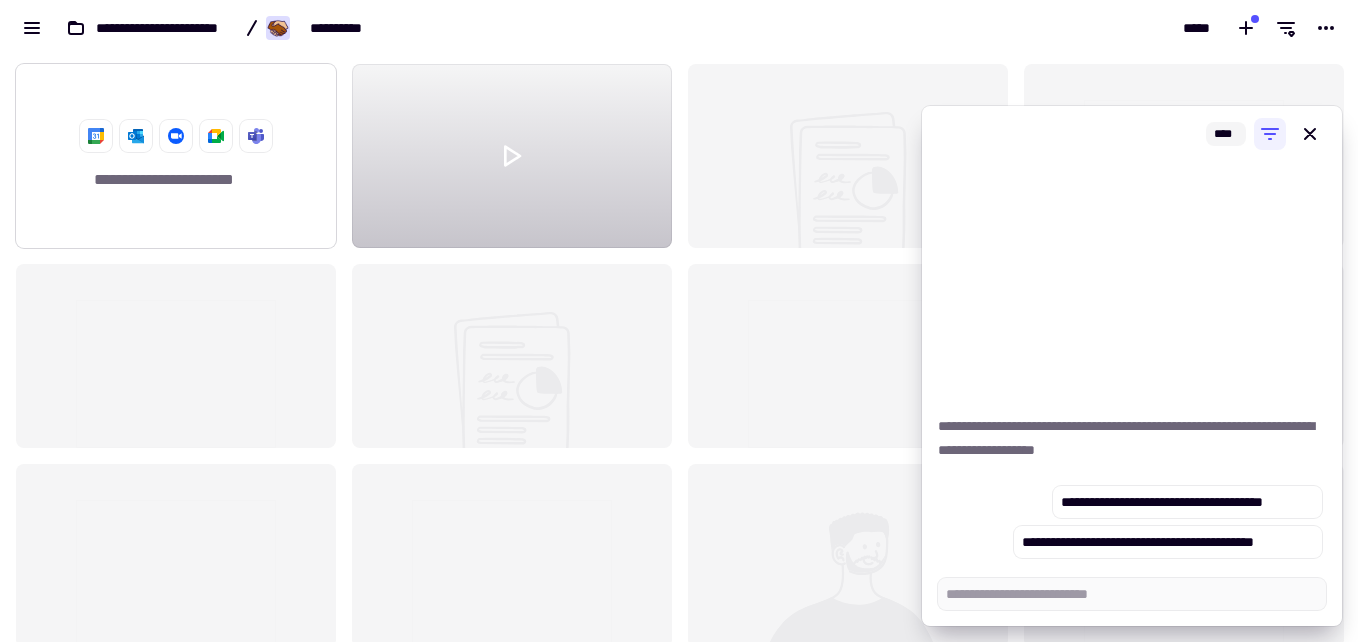 click 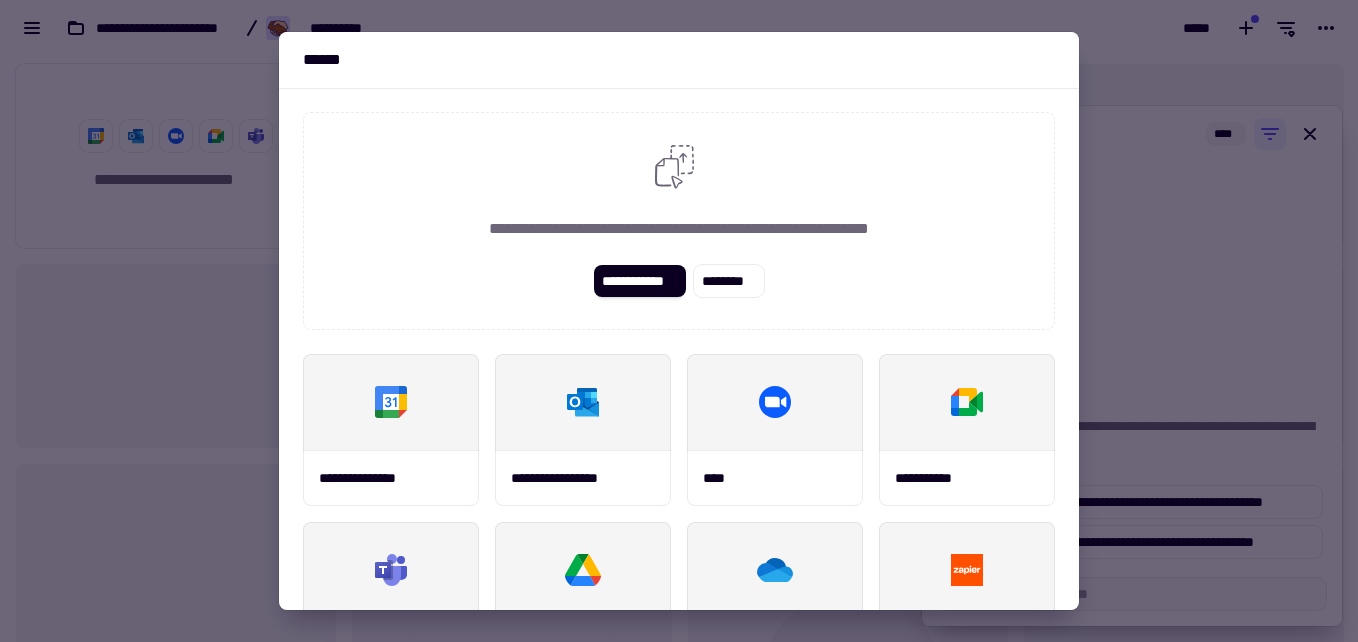 click on "******" at bounding box center [679, 60] 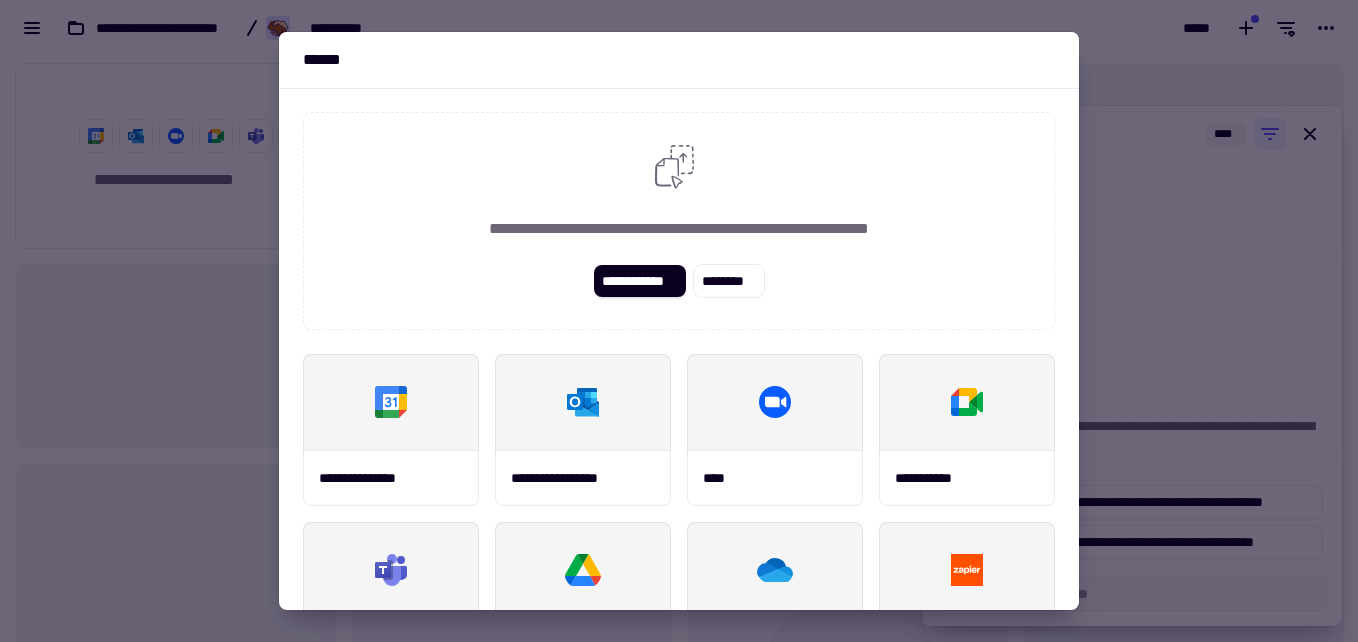 click at bounding box center [679, 321] 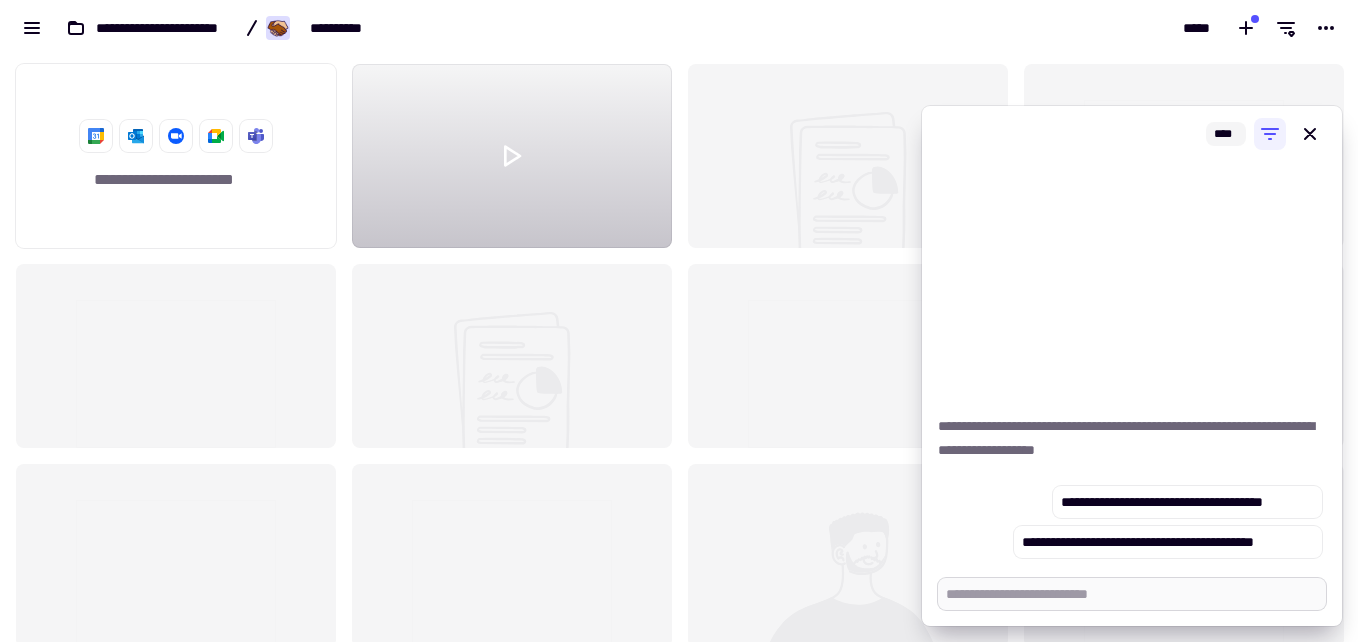 click at bounding box center (1132, 594) 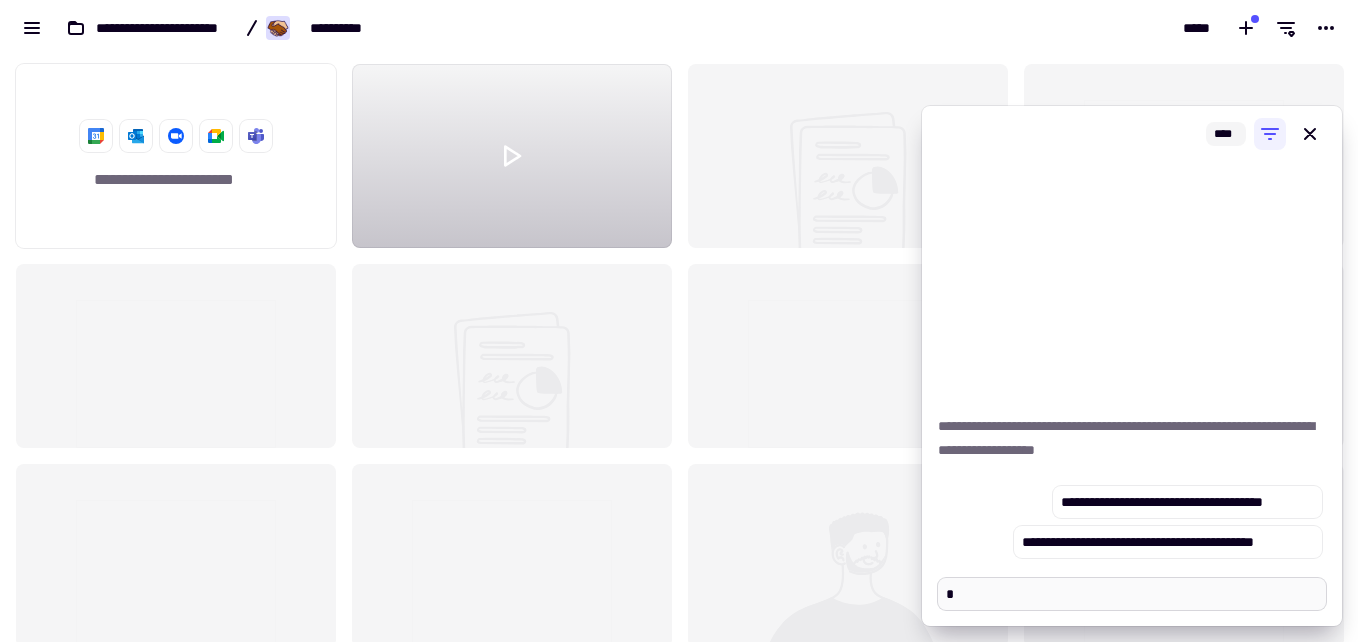 type on "*" 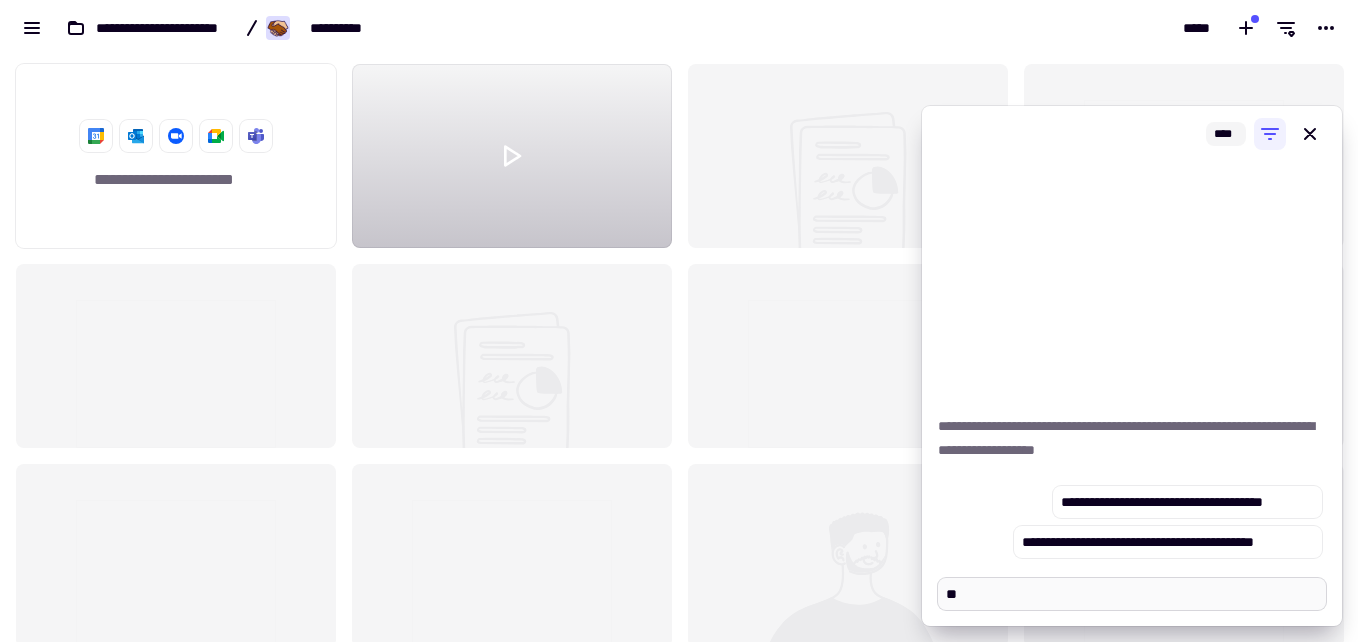 type on "***" 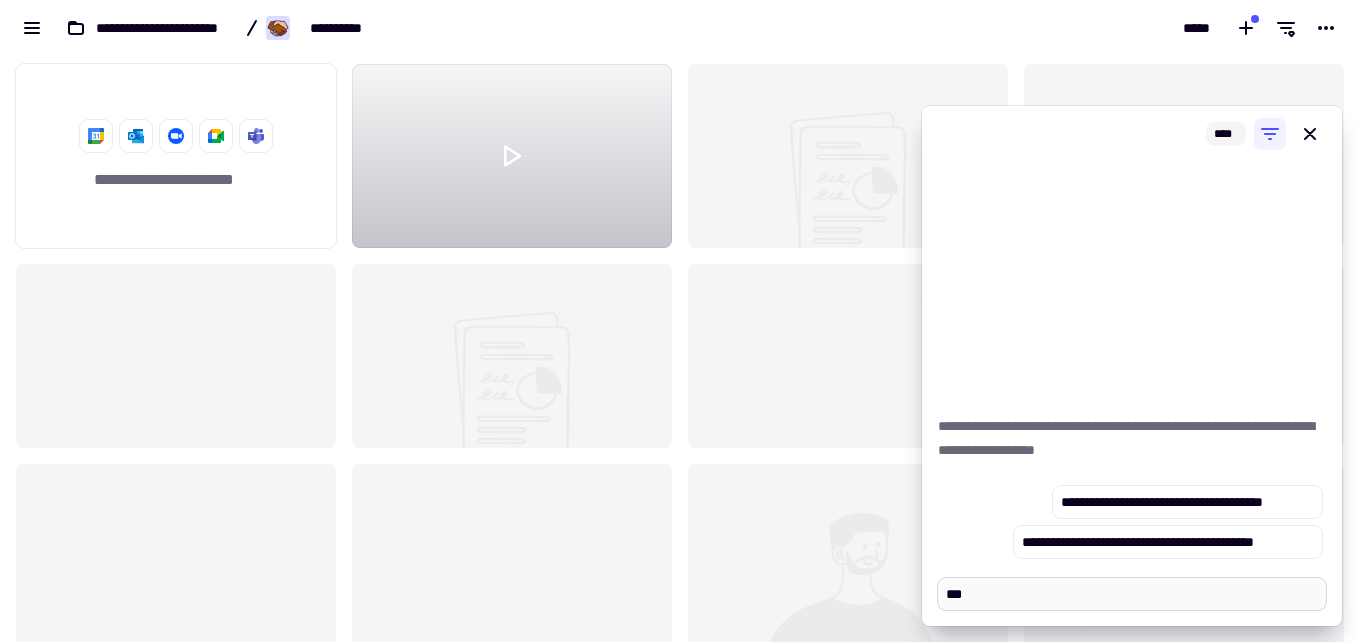type on "*" 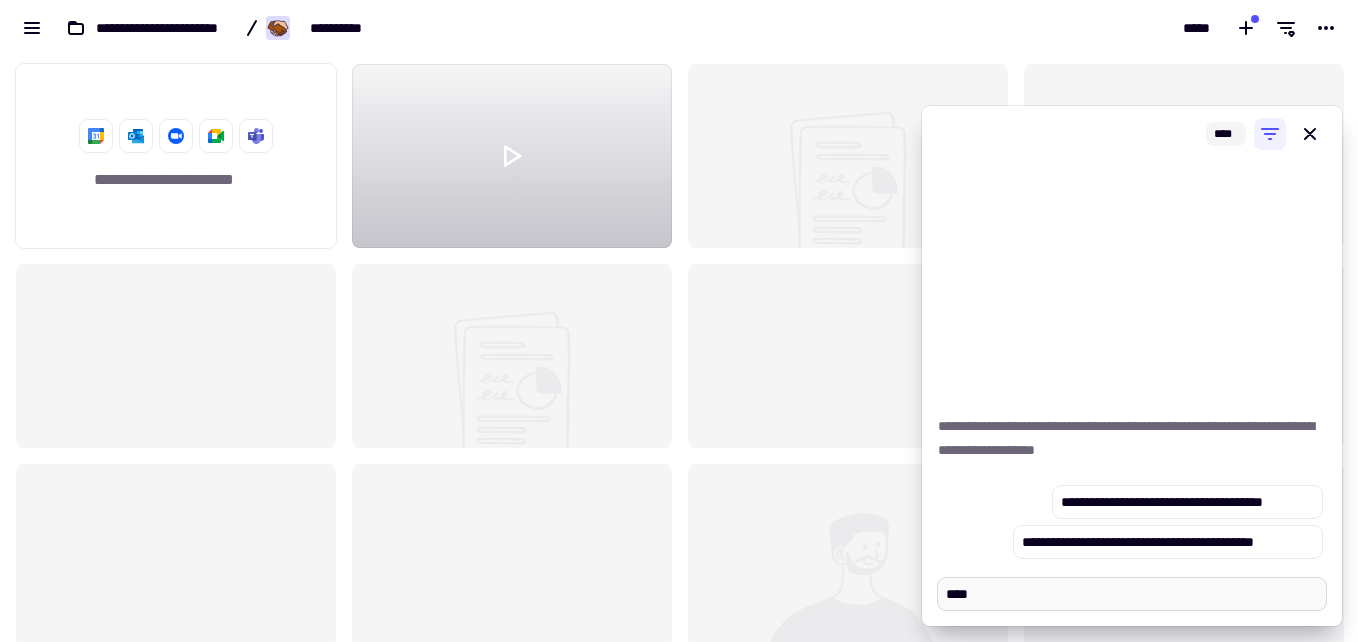 type on "*" 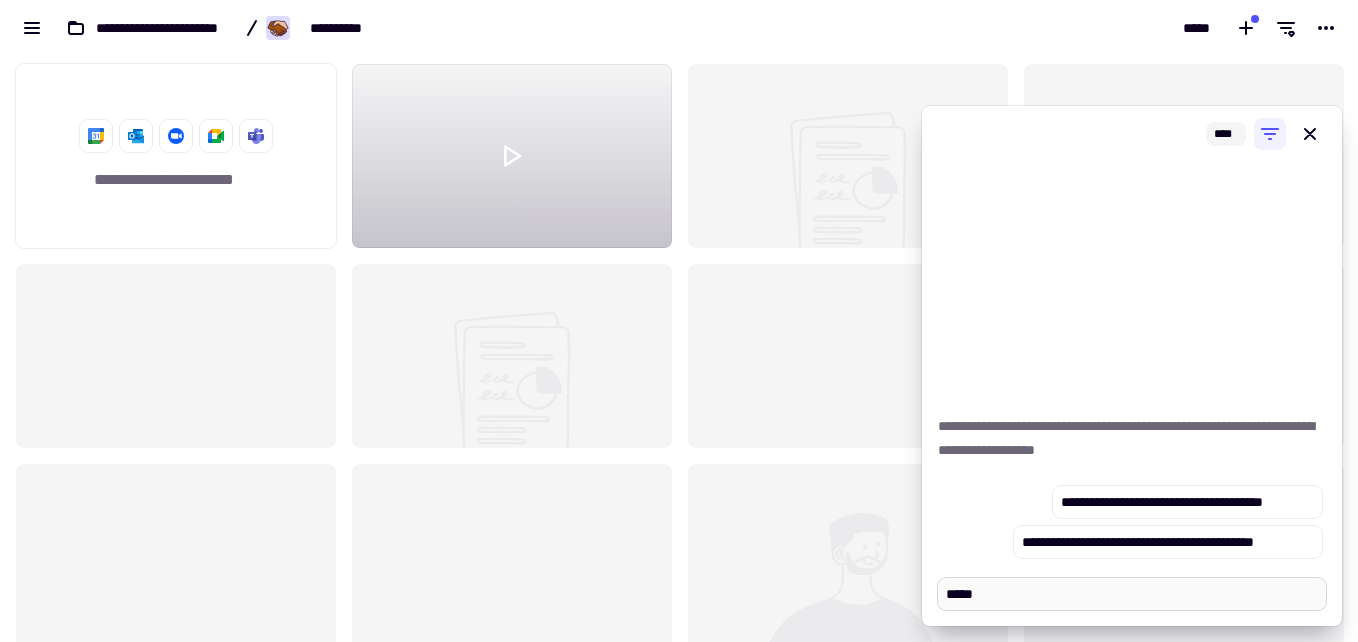type on "*" 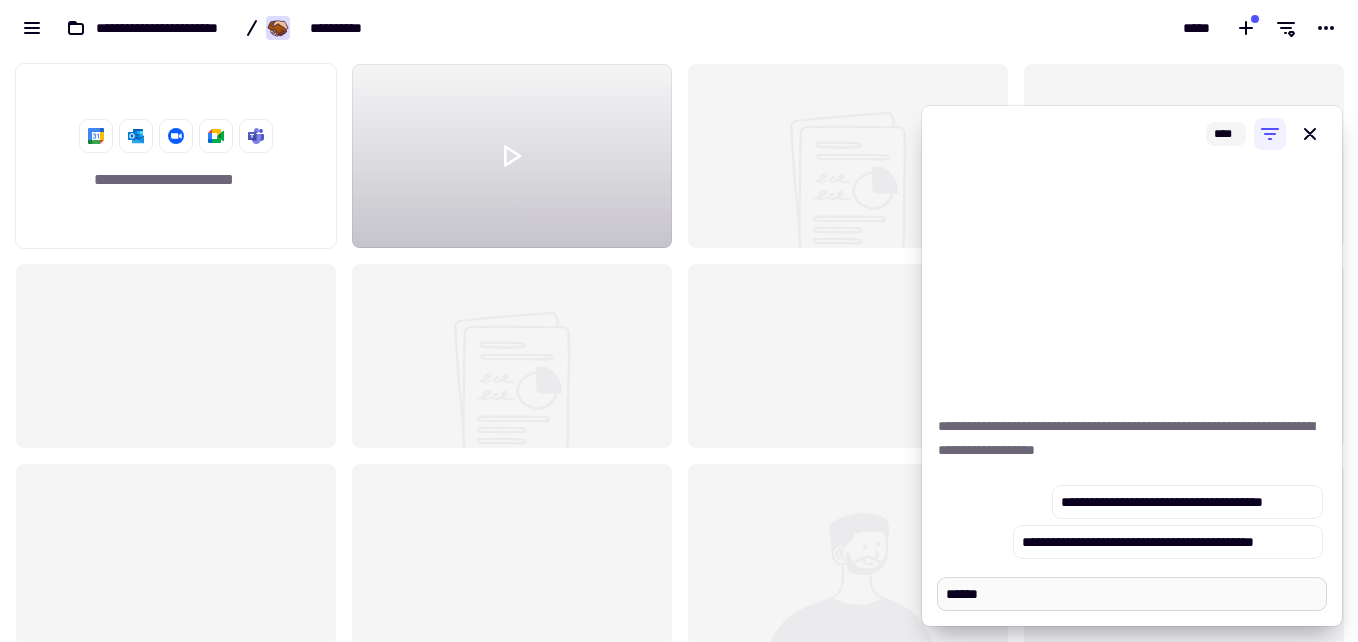 type on "*" 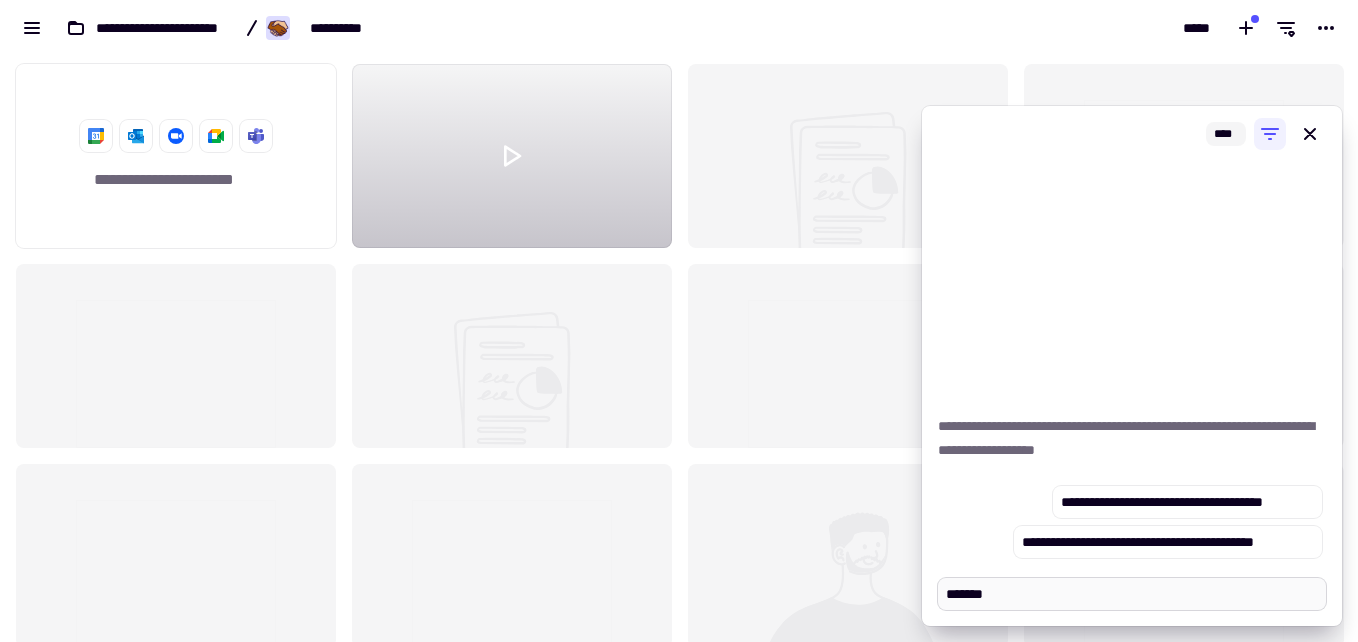 type on "*" 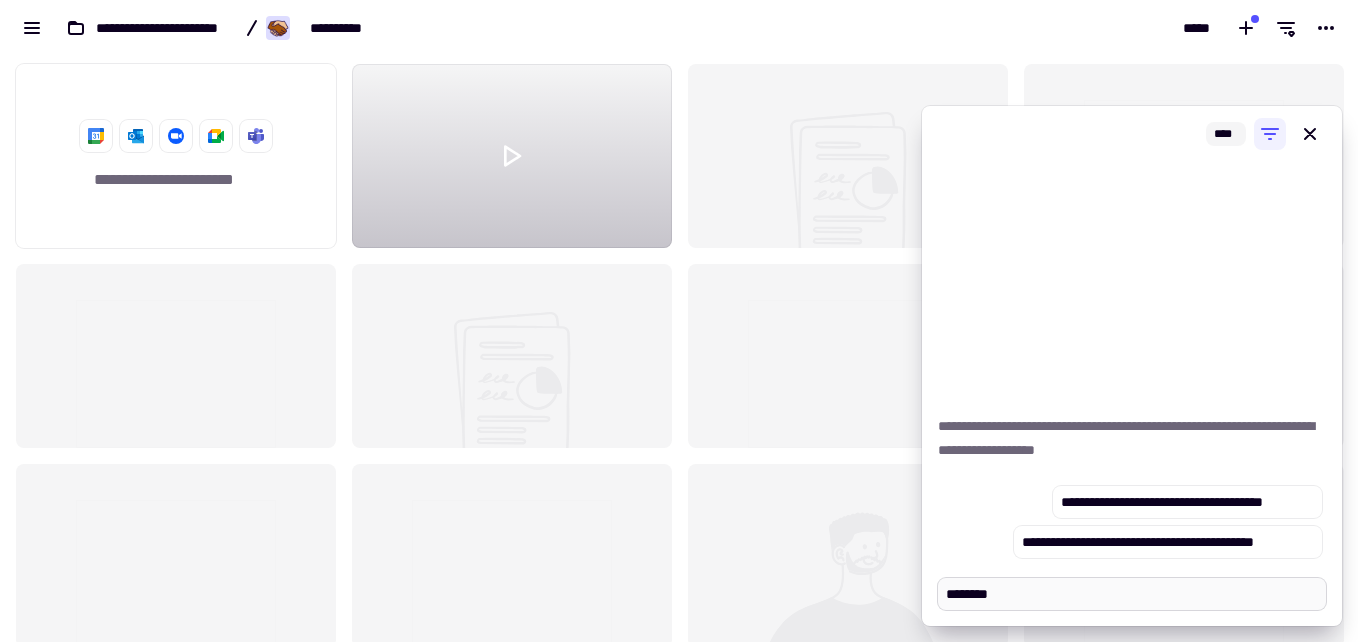 type on "*" 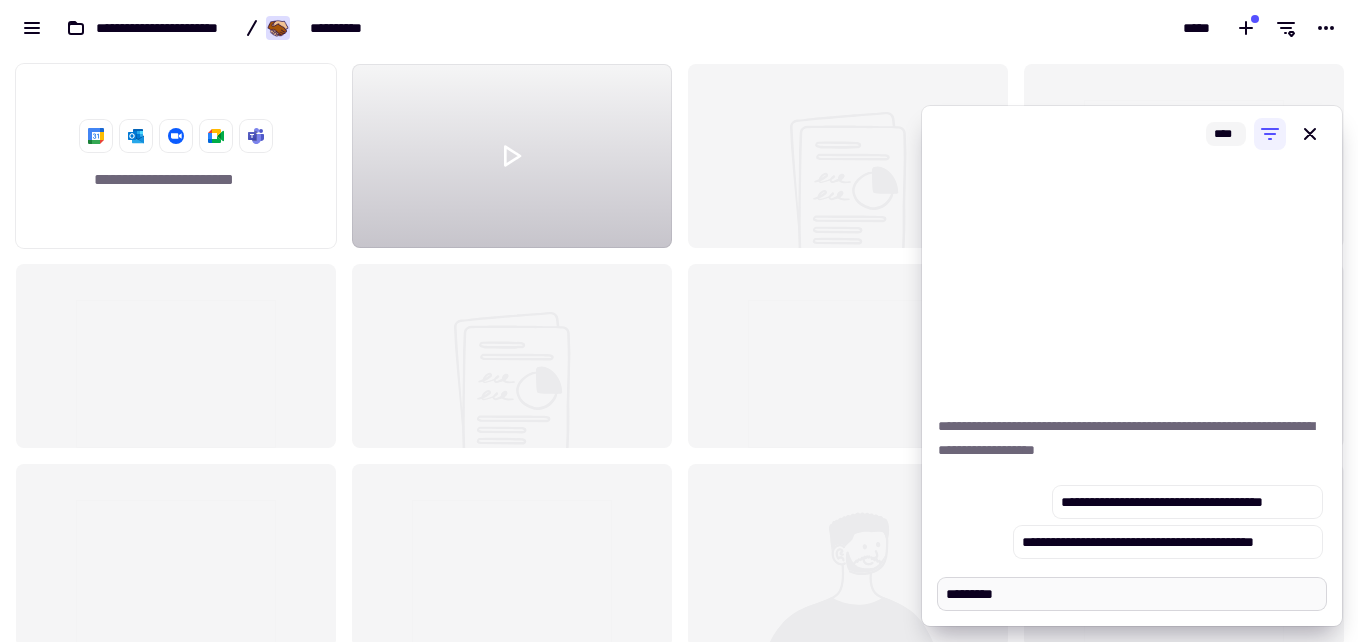 type on "*" 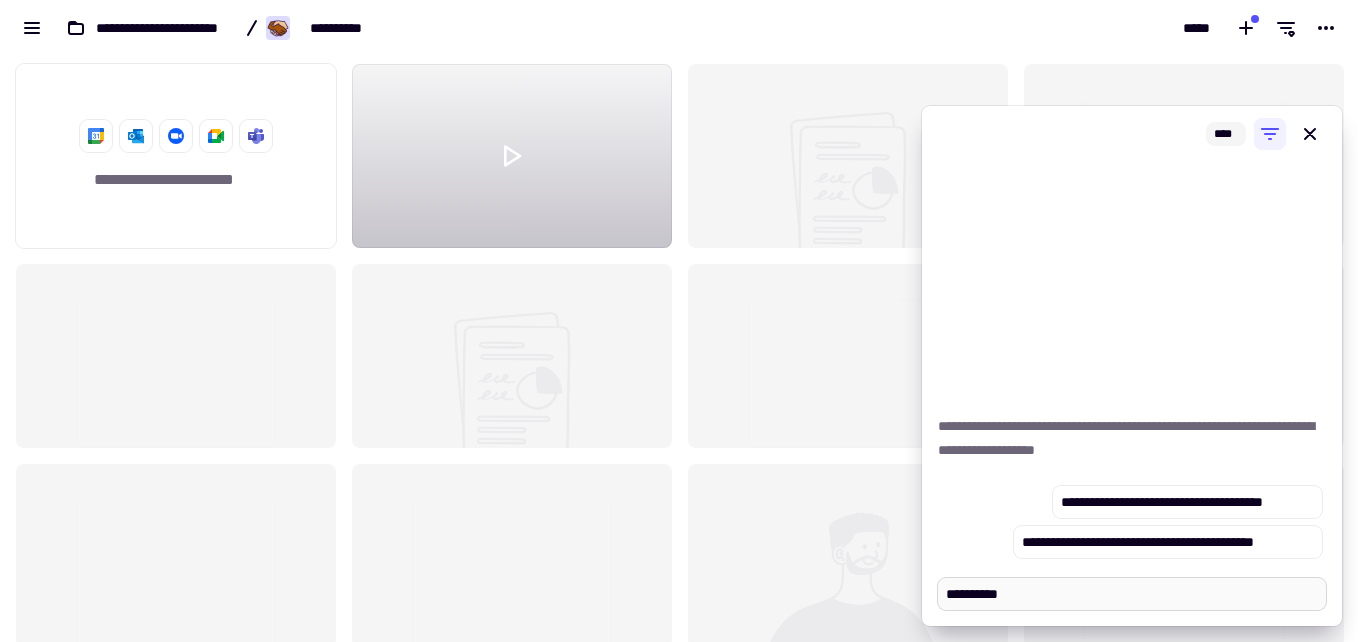 type on "*" 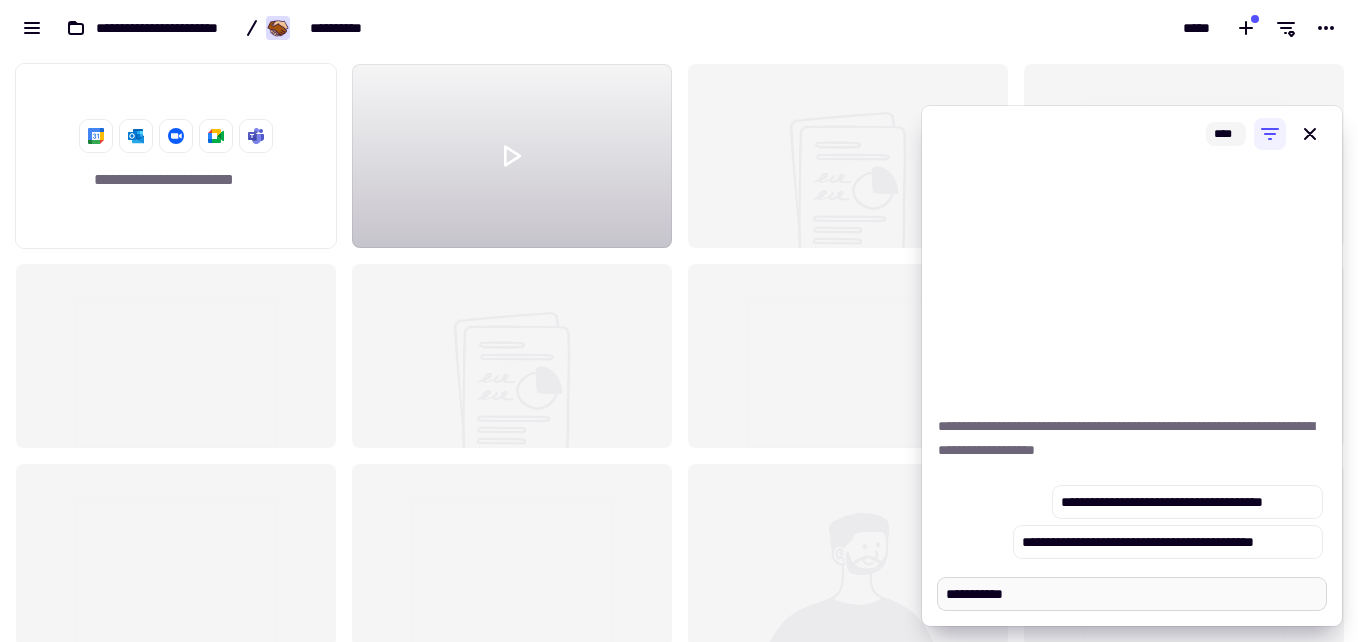 type on "*" 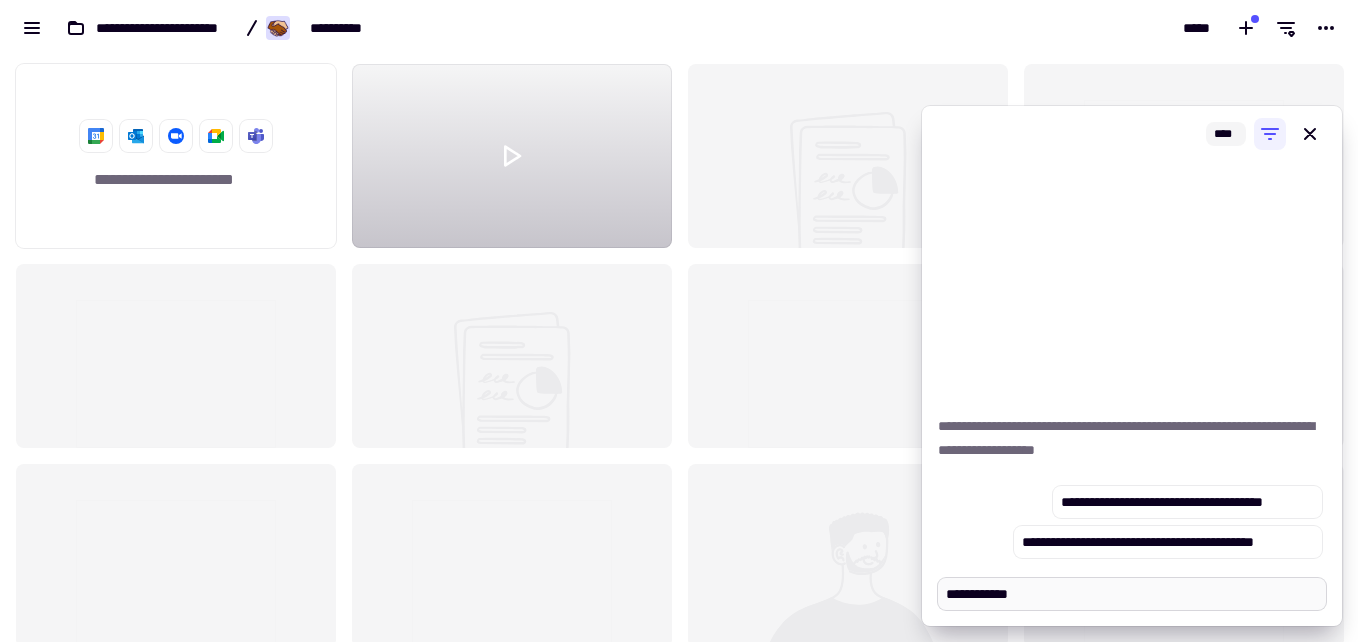 type on "*" 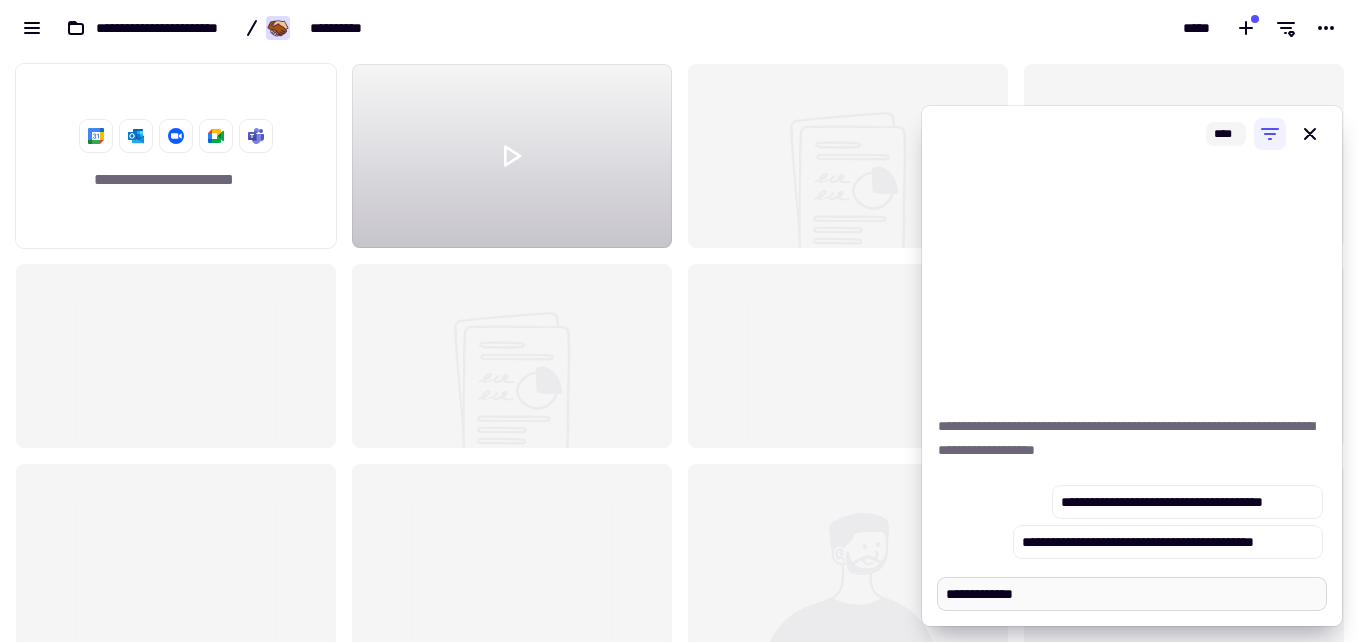 type on "*" 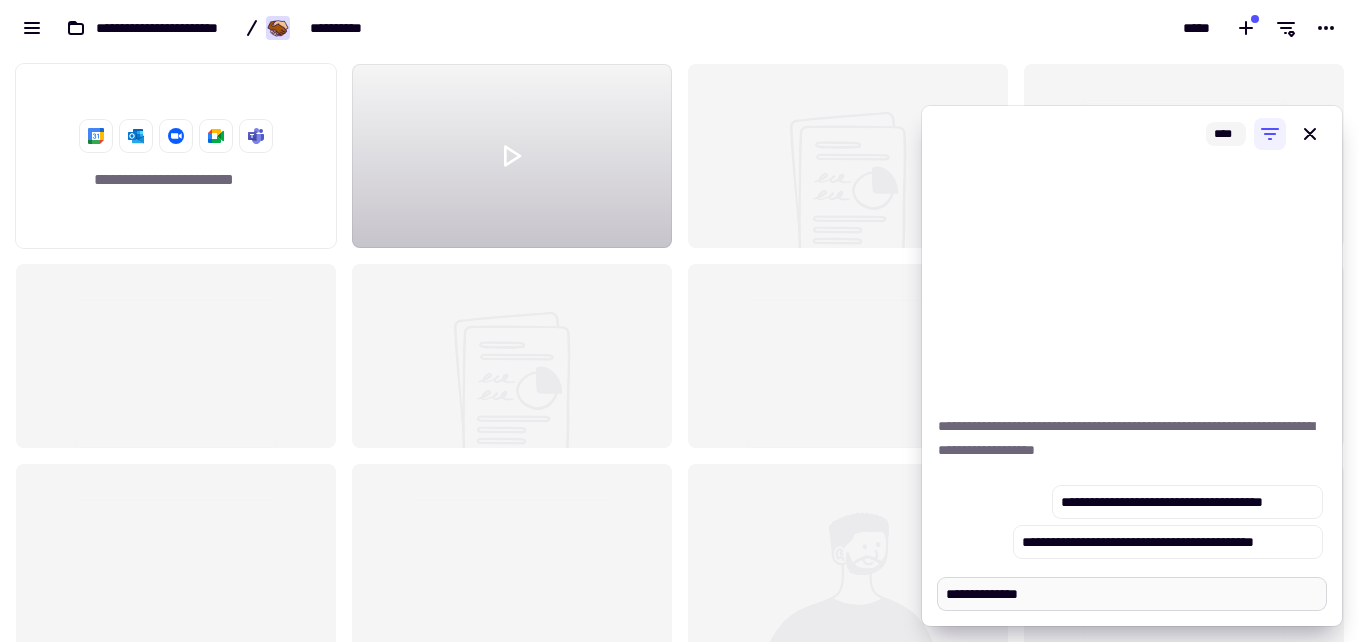 type on "*" 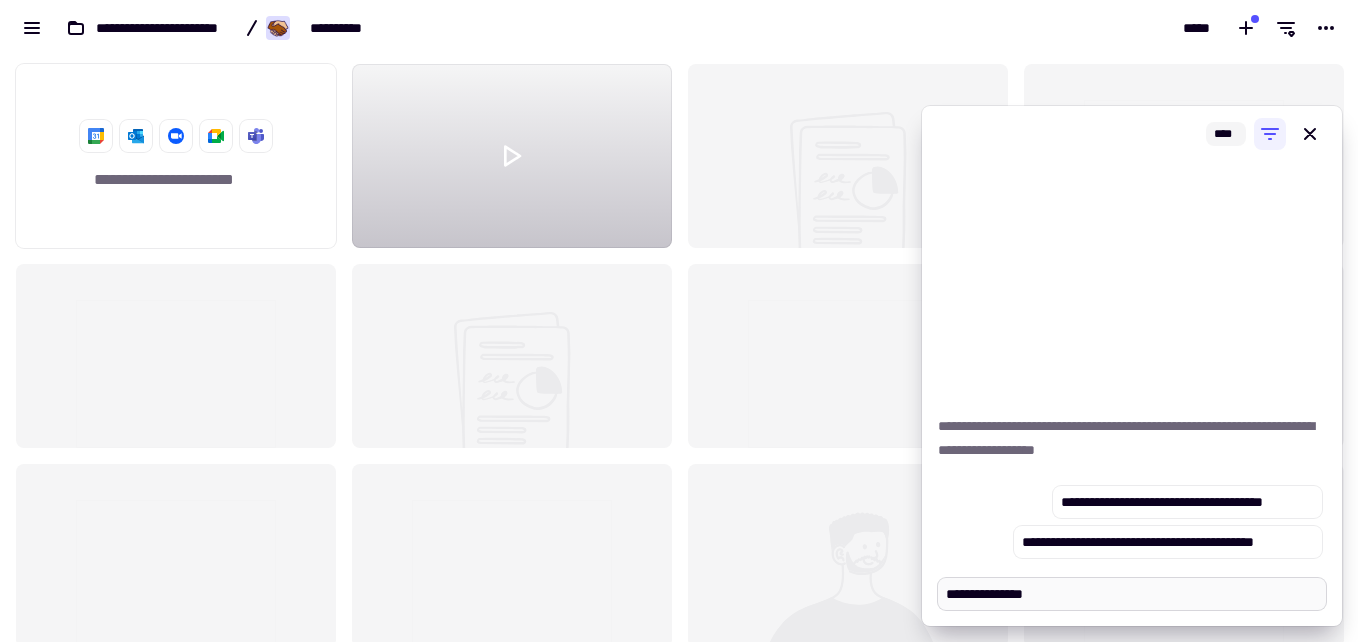 type on "*" 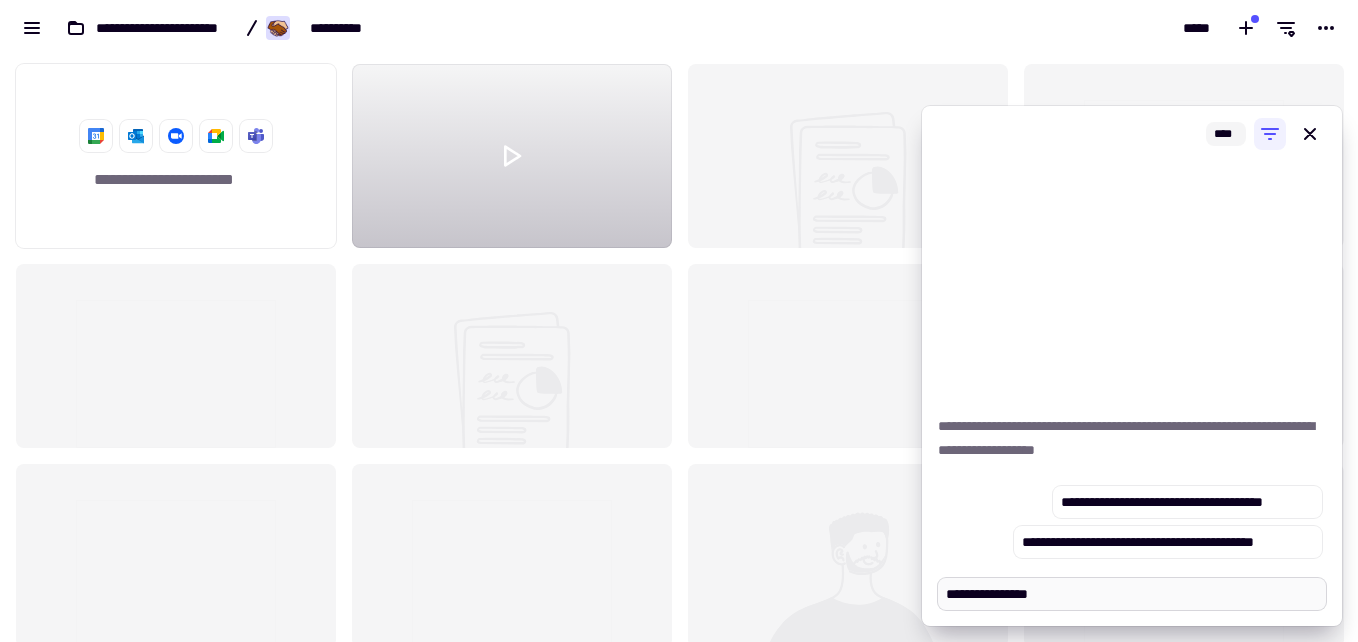 type on "*" 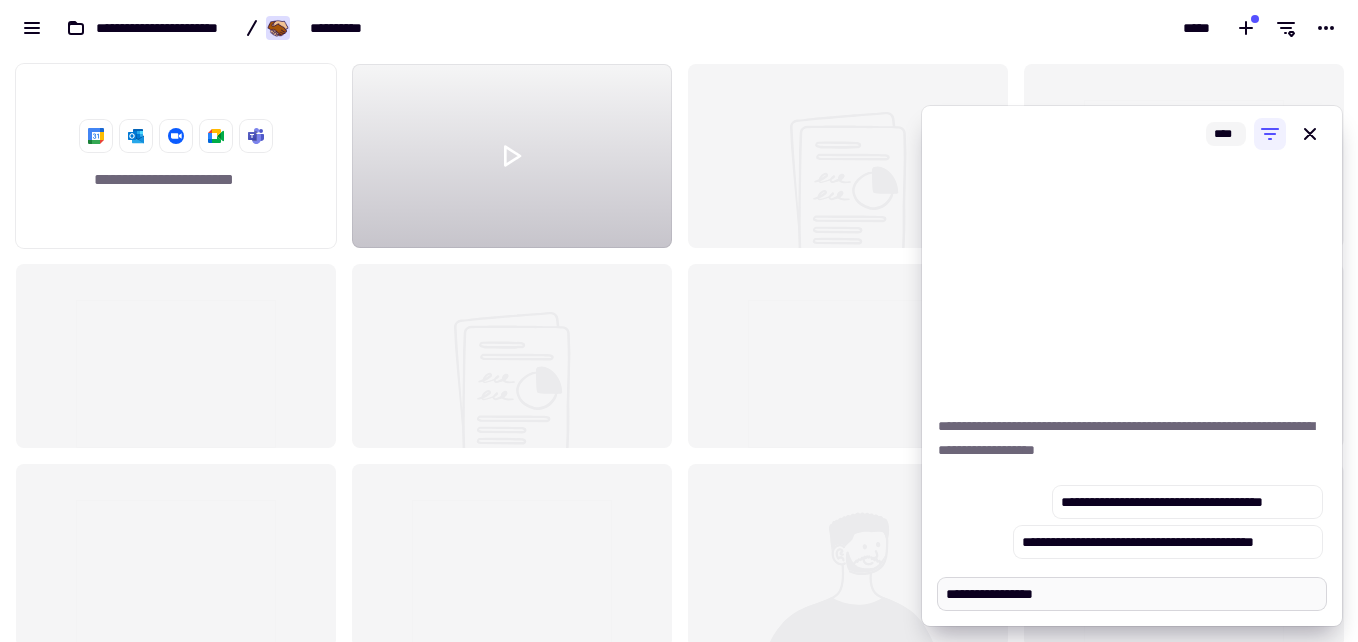 type on "*" 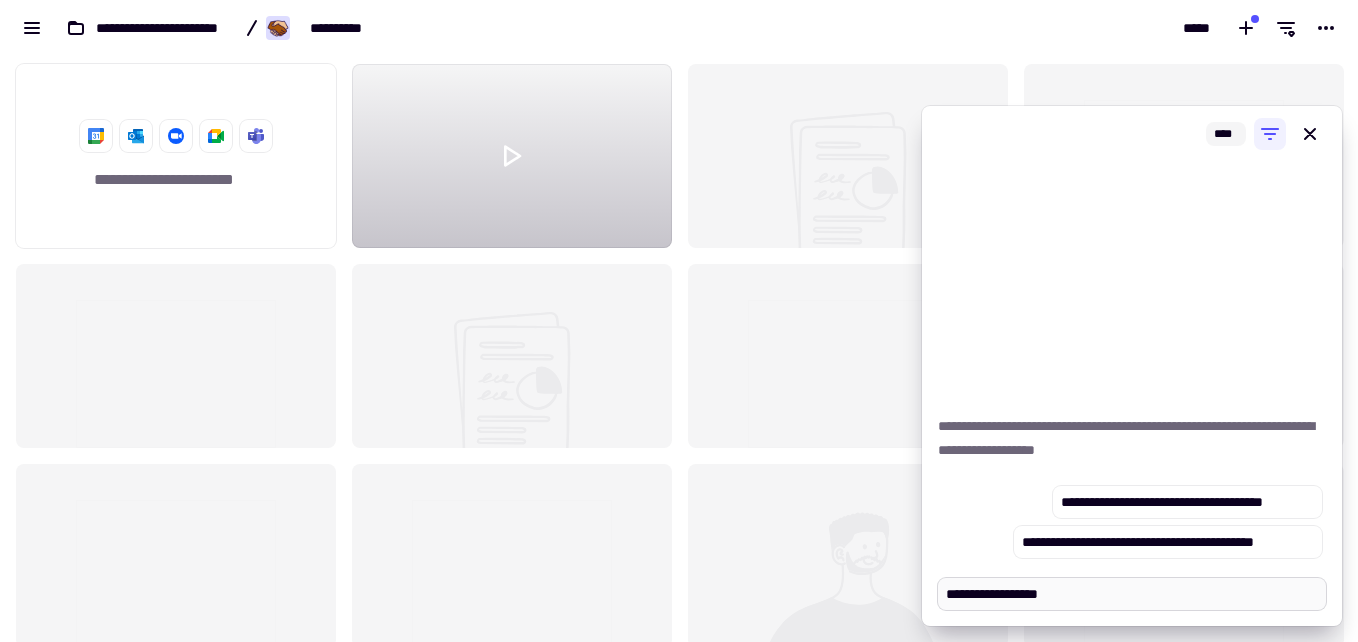 type on "*" 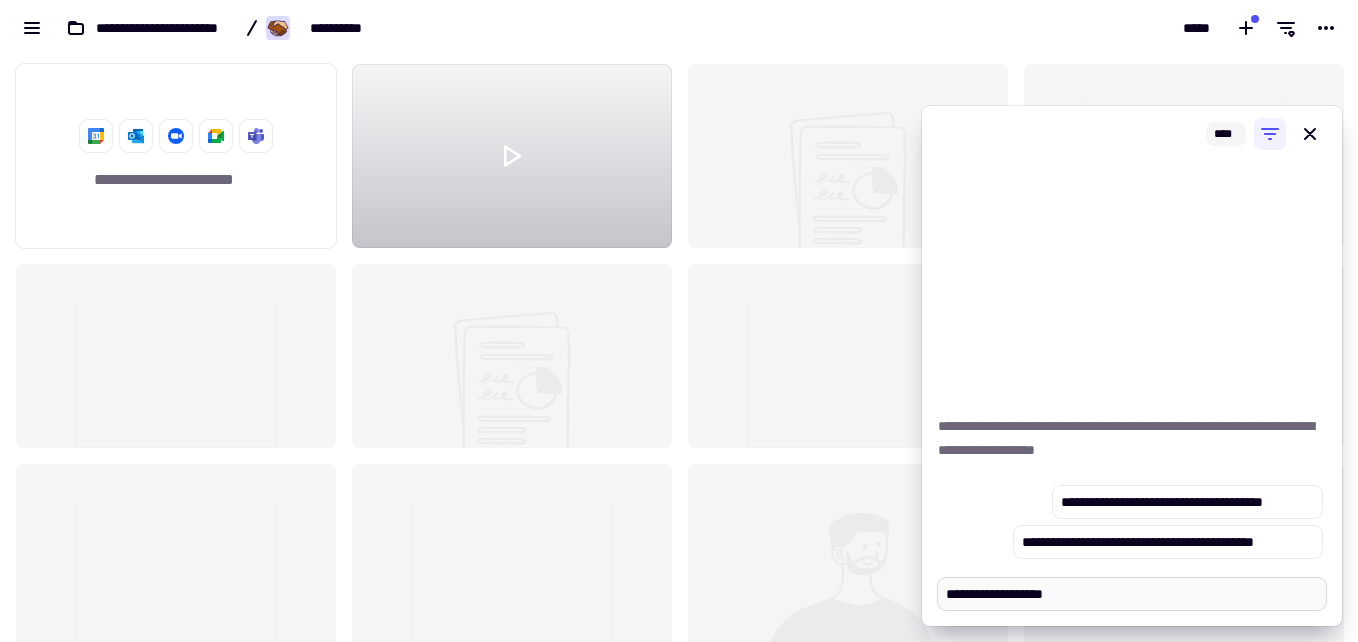 type on "*" 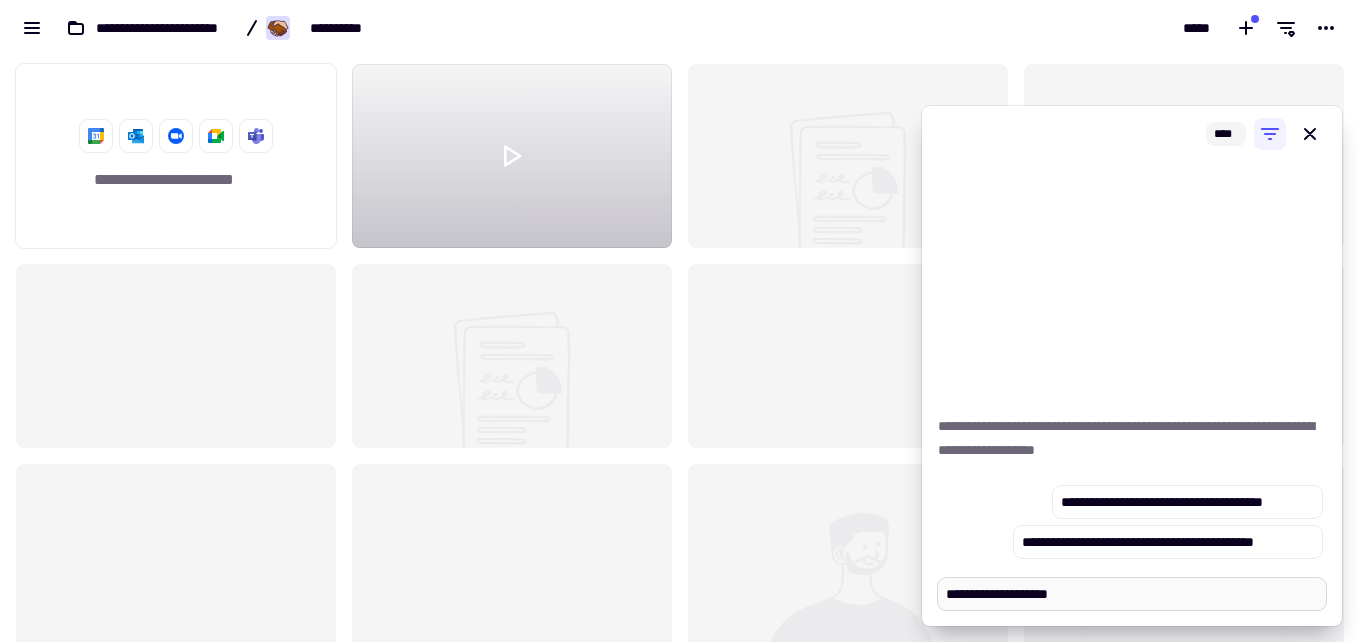 type on "*" 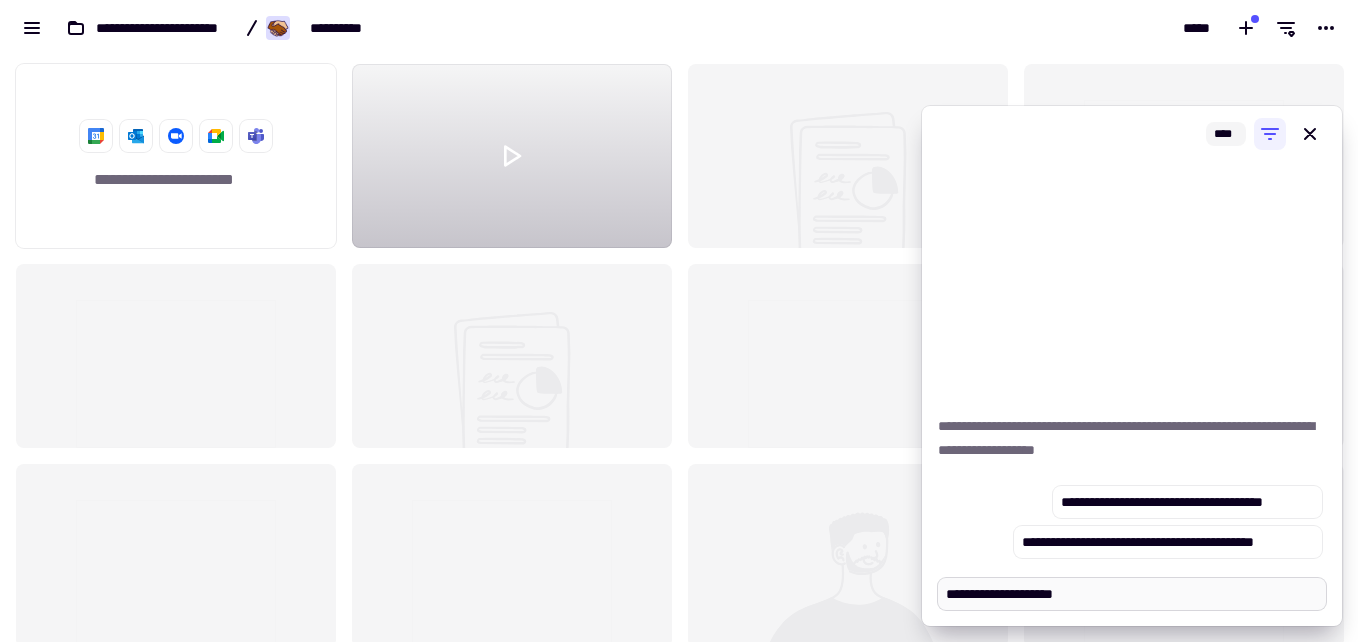type on "*" 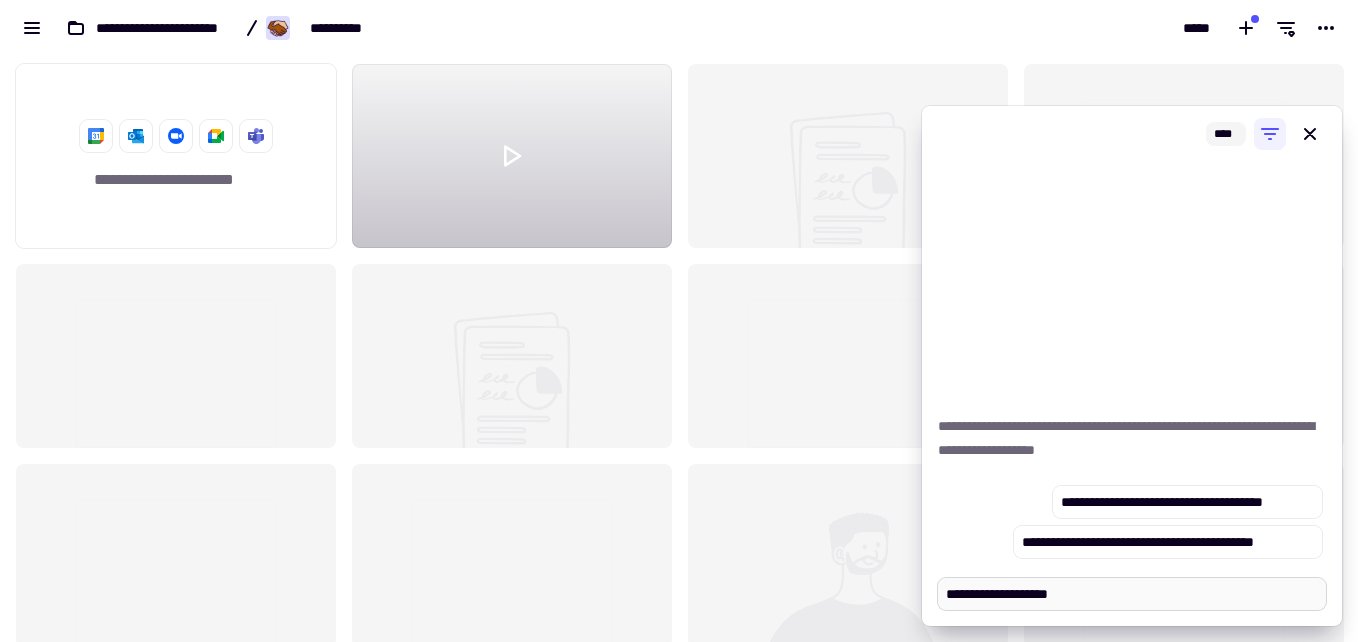 type on "*" 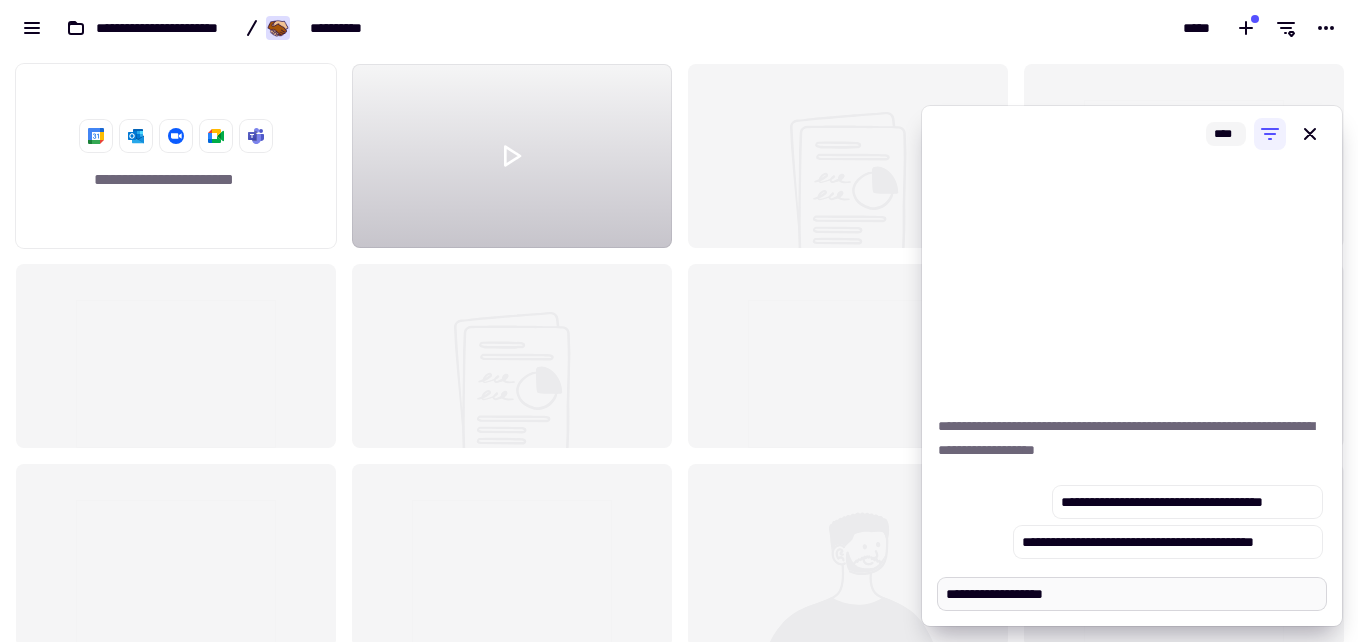 type on "*" 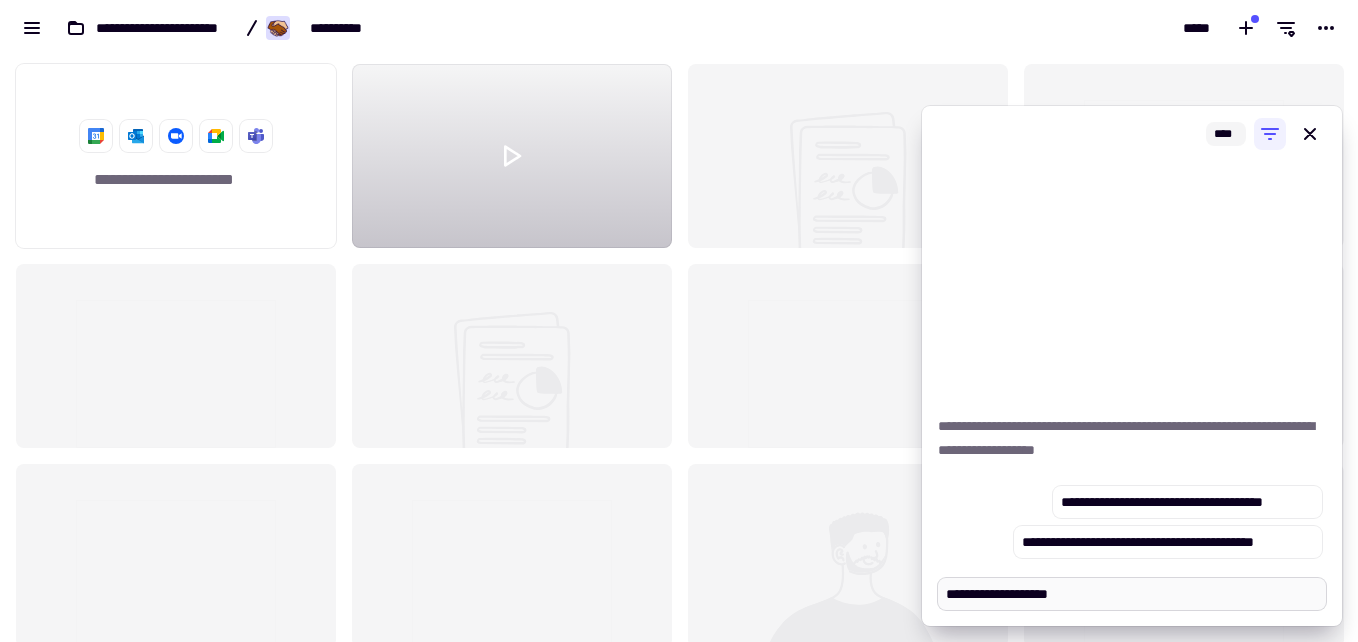 type on "*" 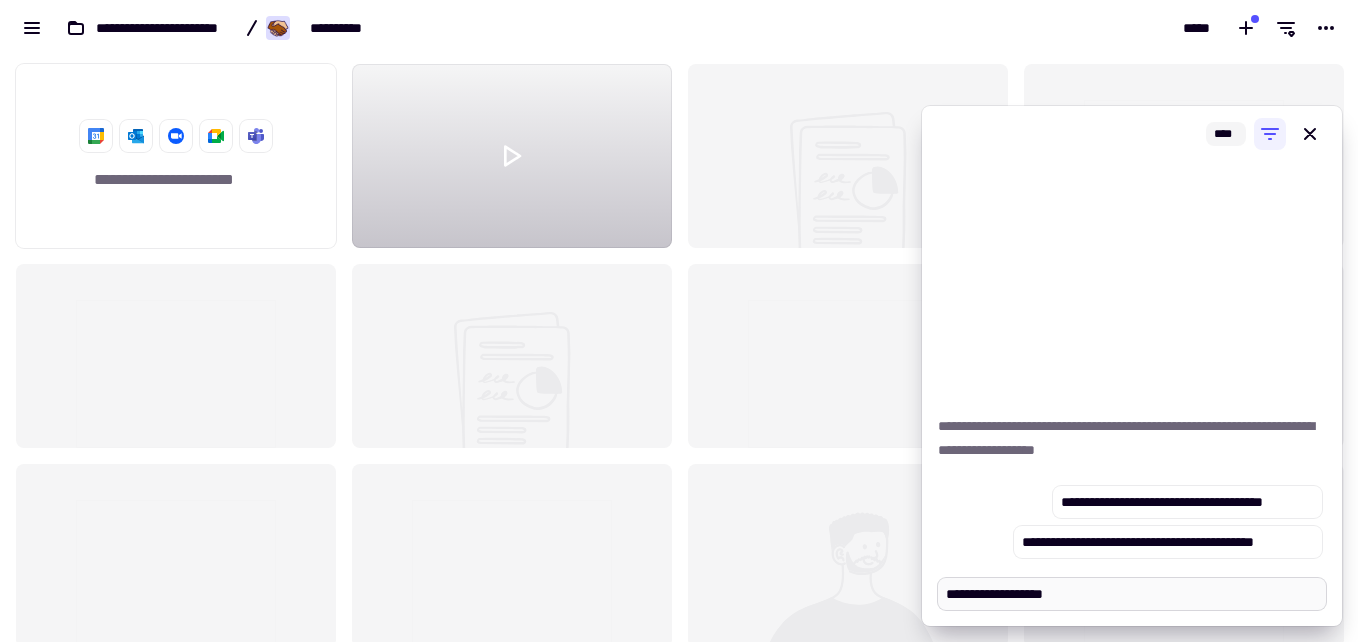 type on "*" 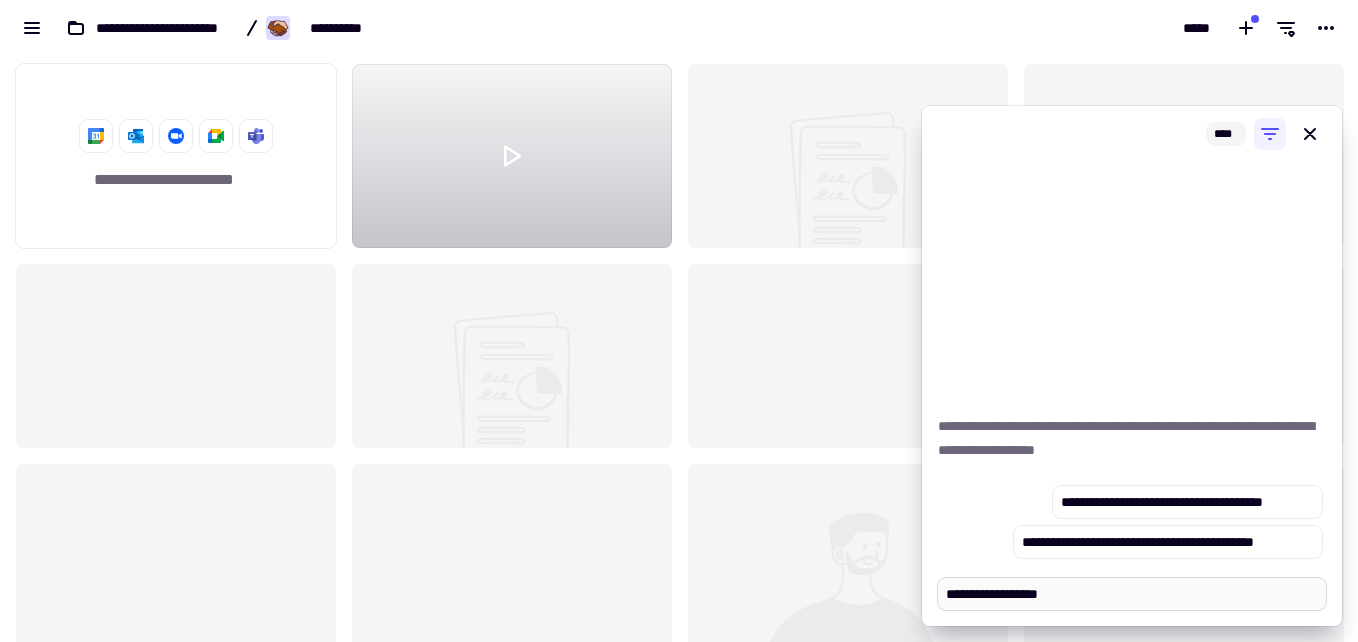 type on "*" 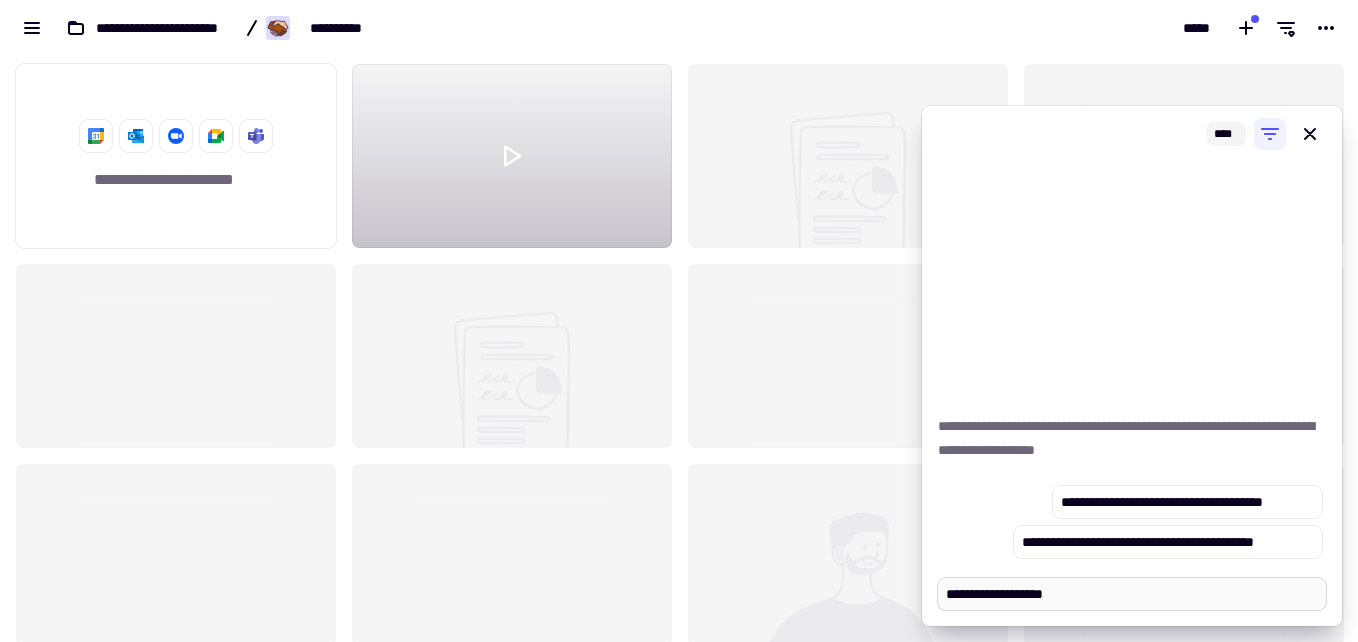 type on "*" 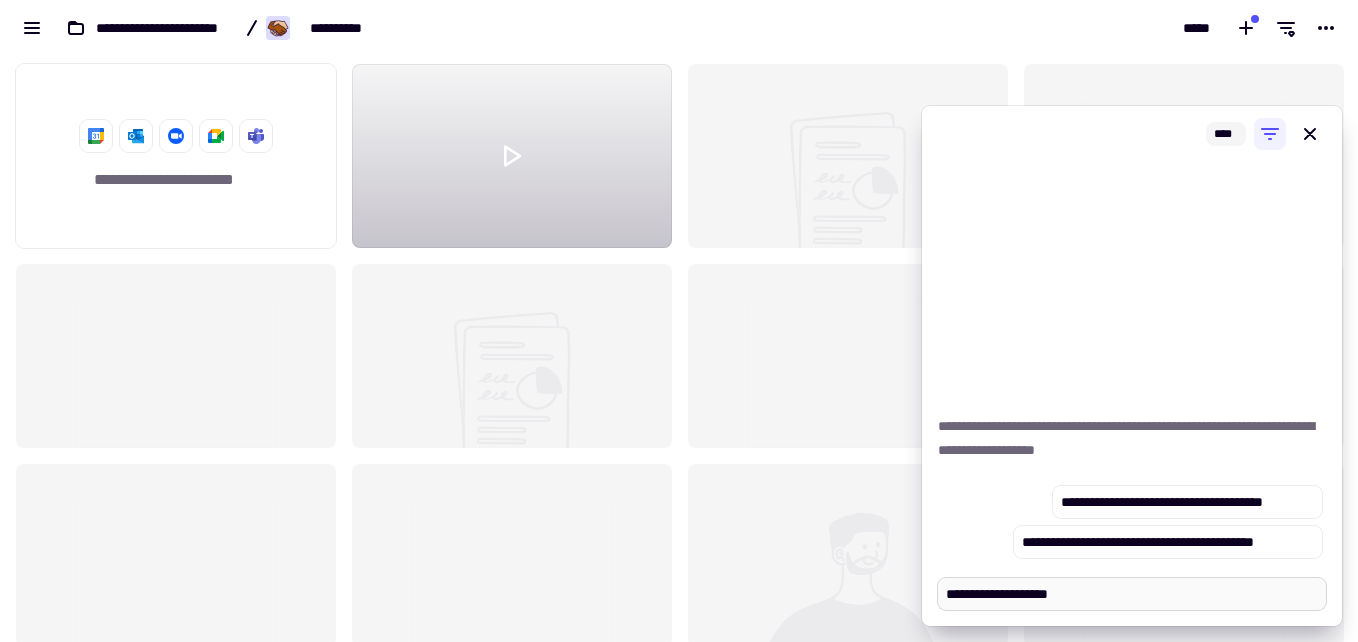 type on "*" 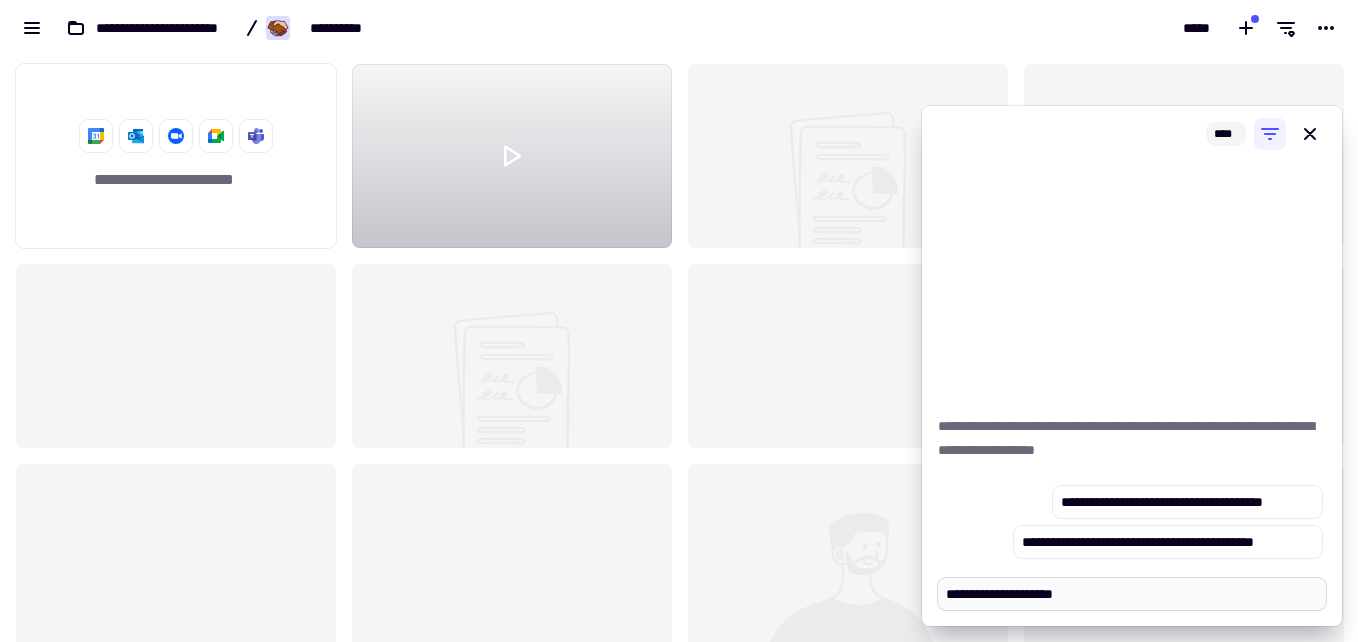type on "*" 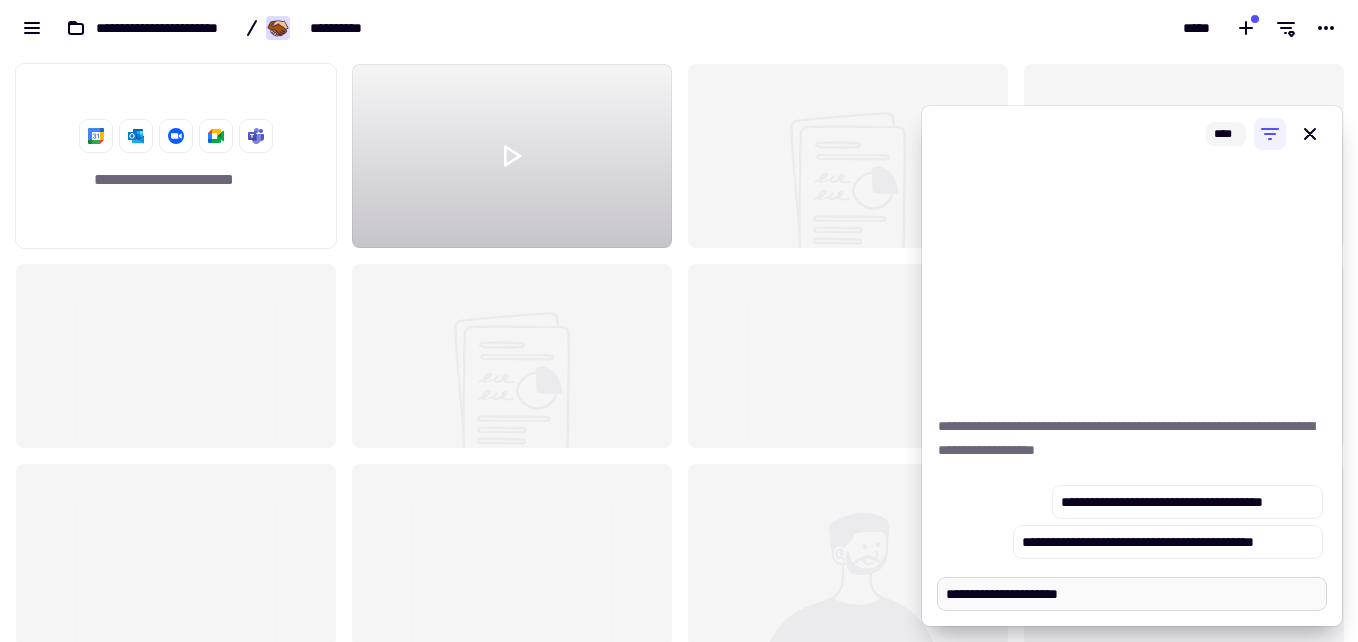 type on "*" 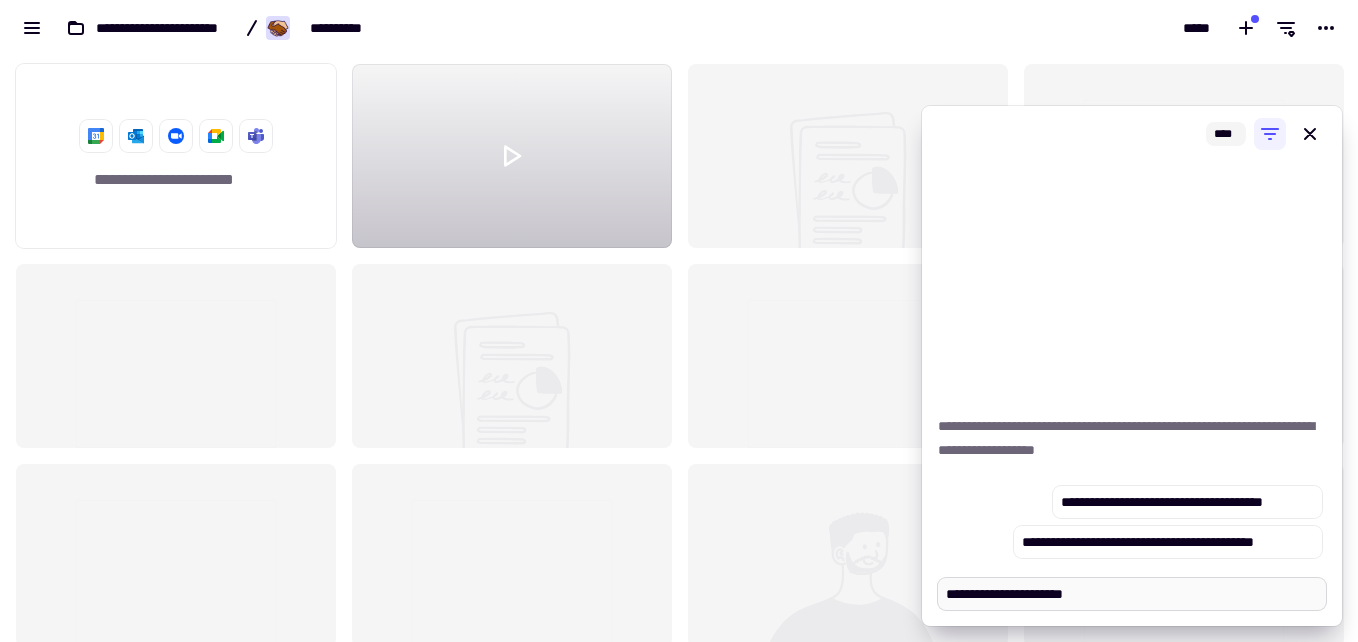 type on "*" 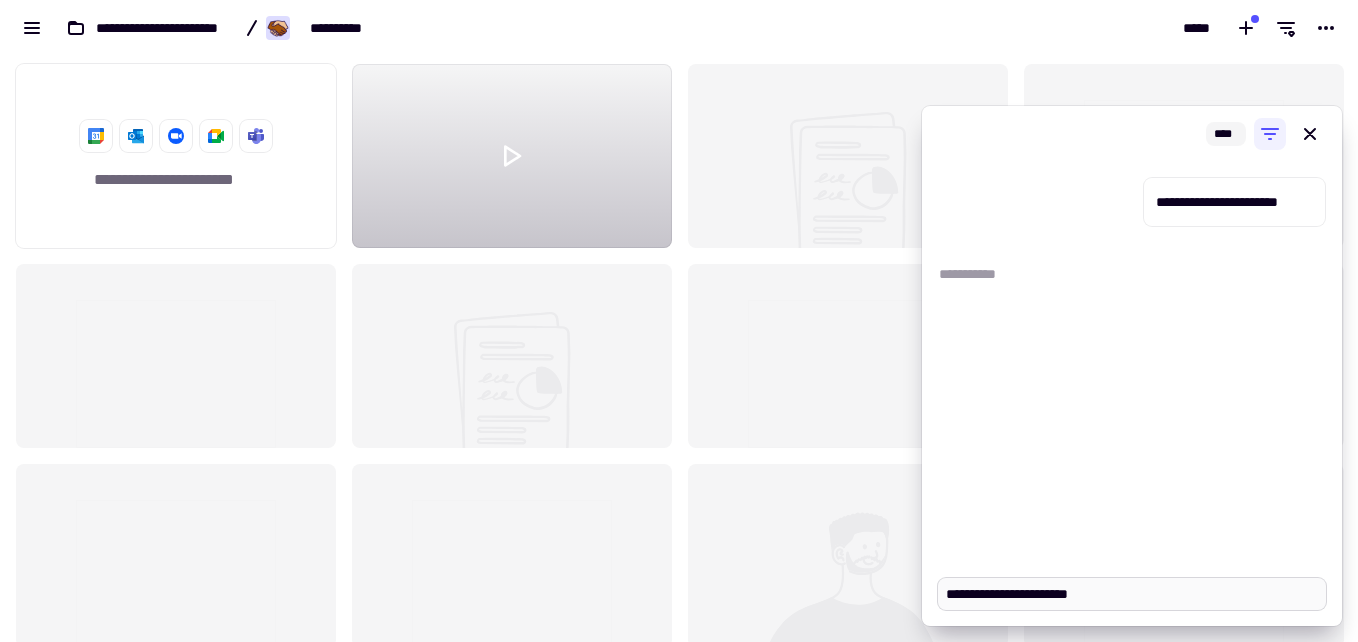 type on "*" 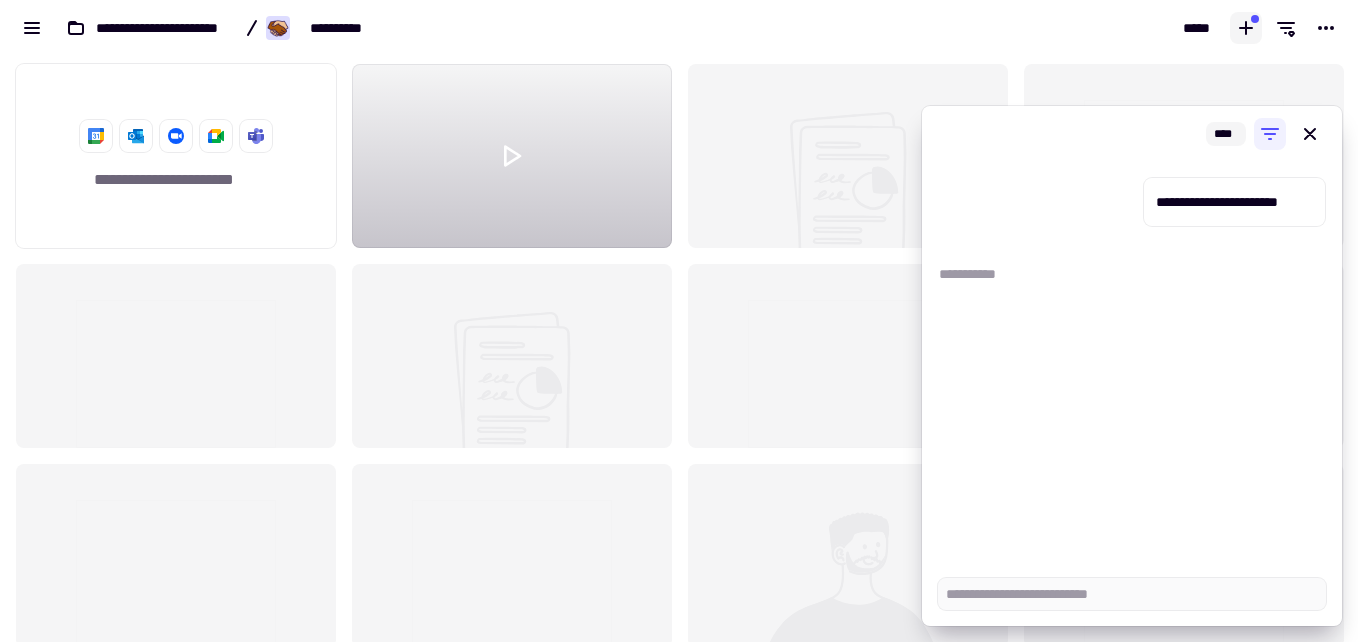 click 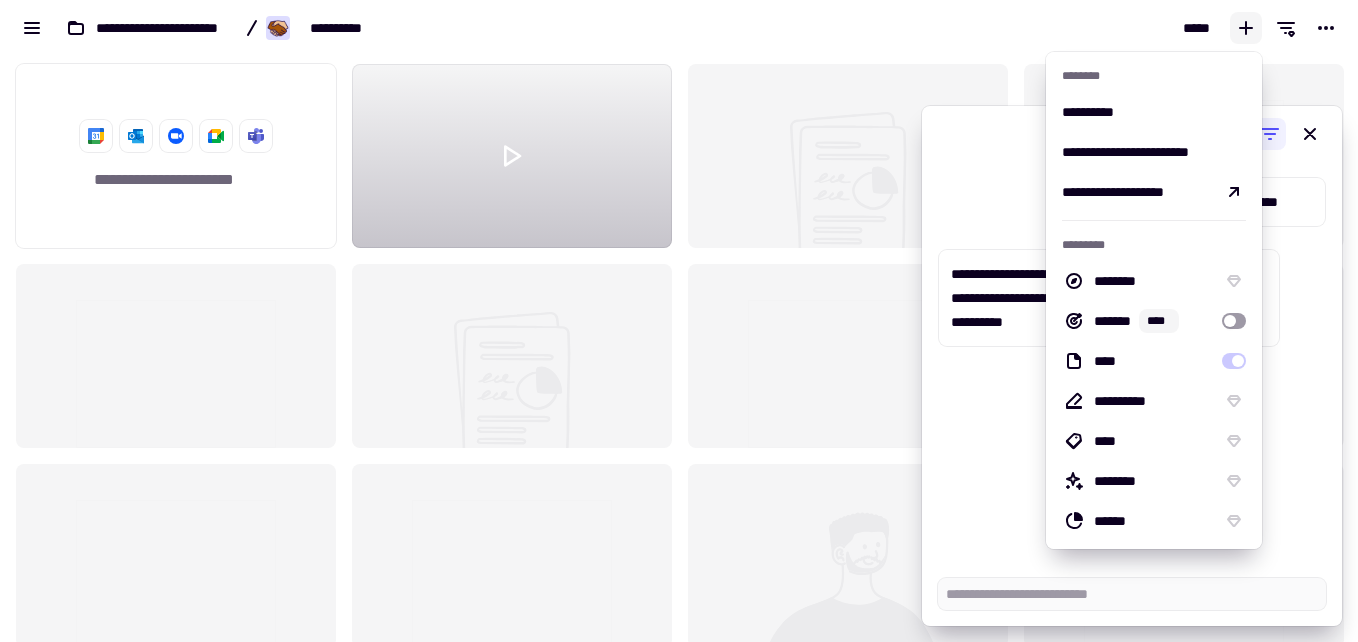 click on "**********" at bounding box center (1132, 362) 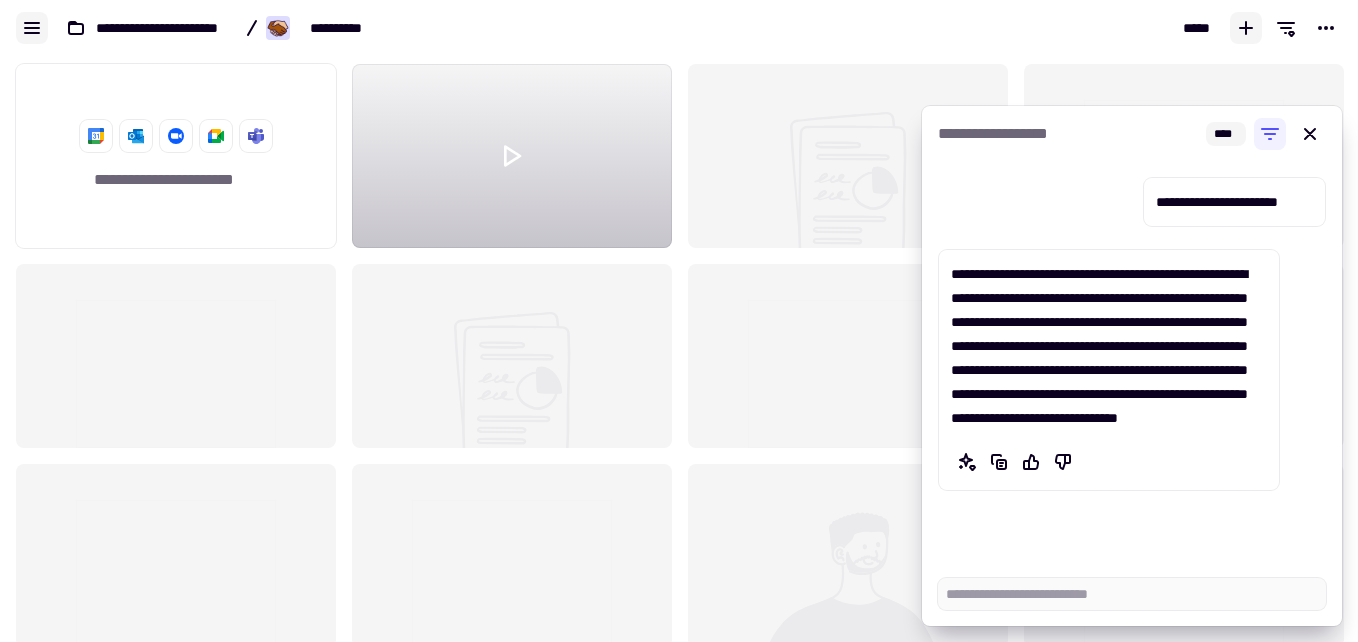 click 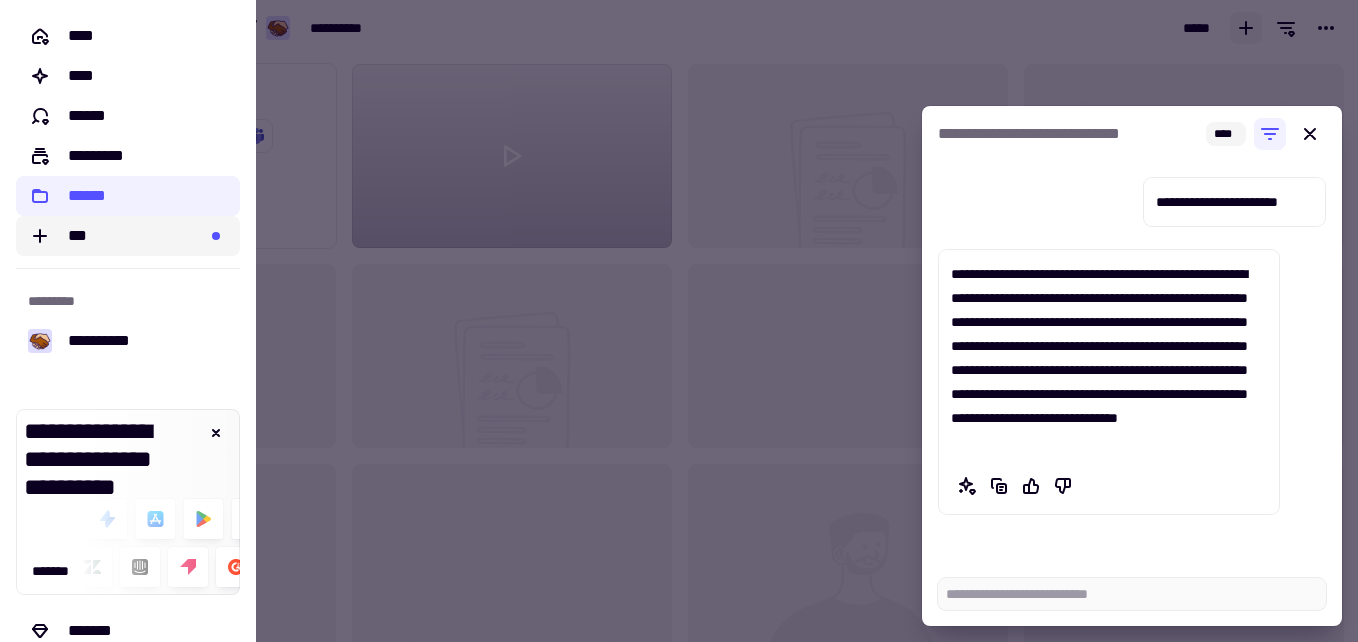 click on "***" 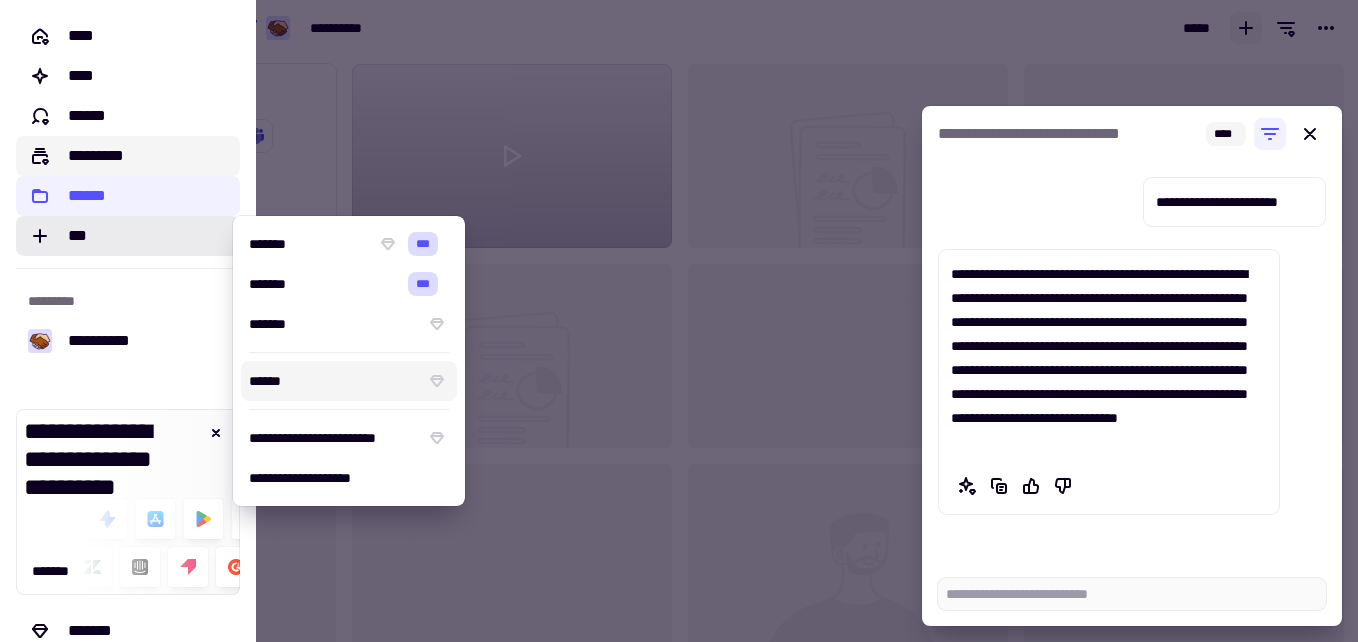 click on "*********" 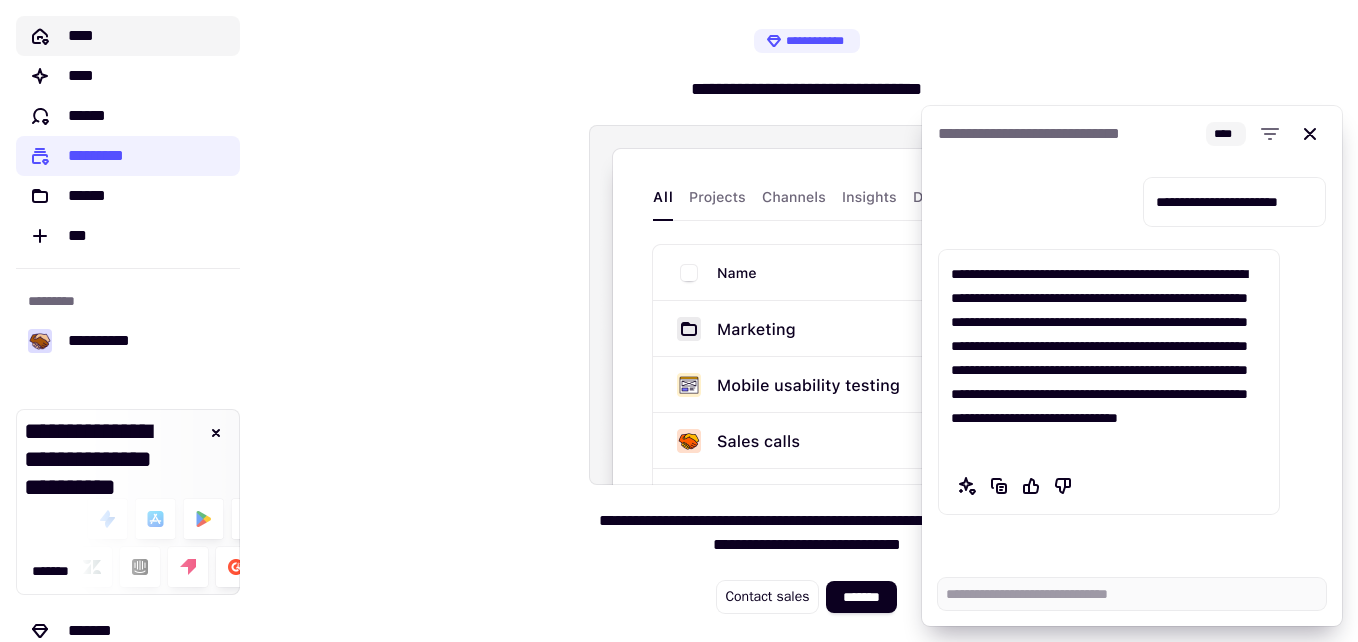 click on "****" 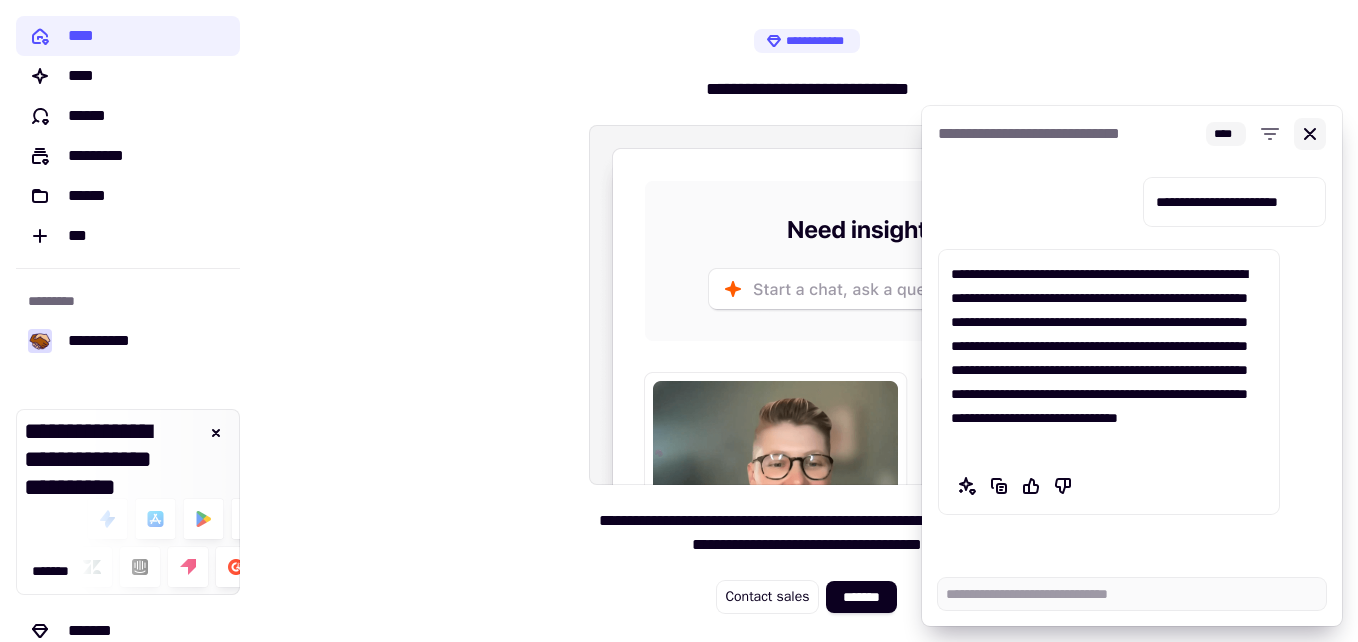 click 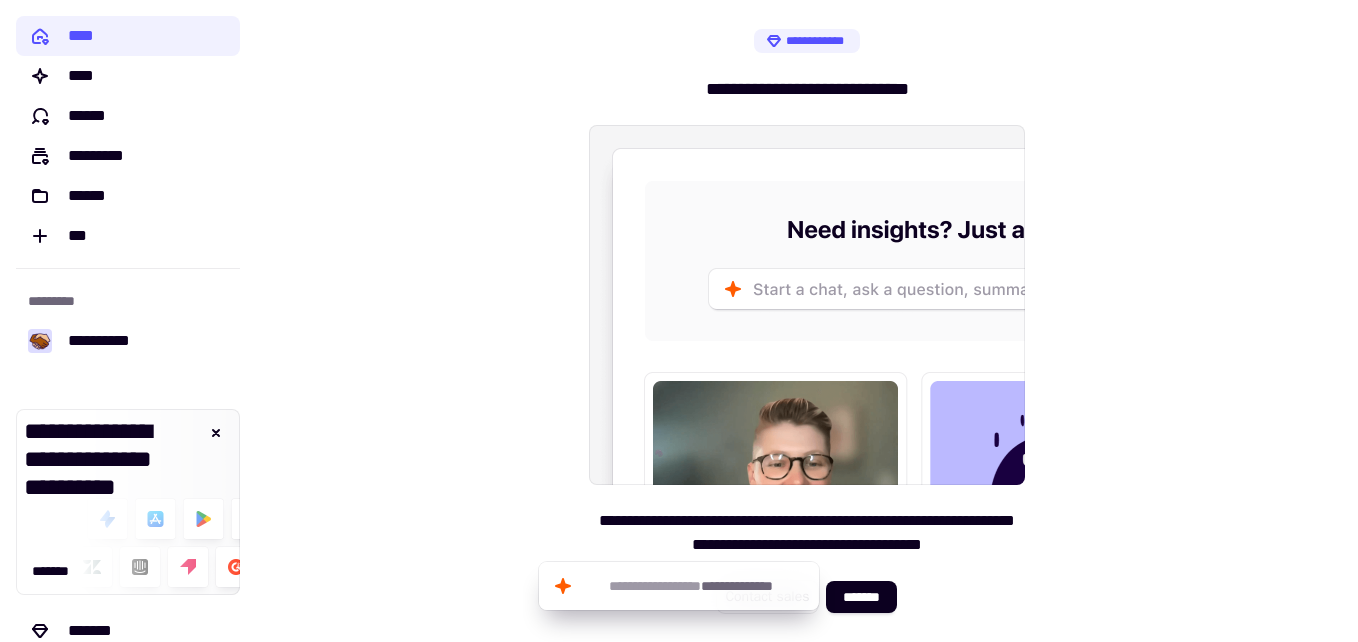 click on "**********" 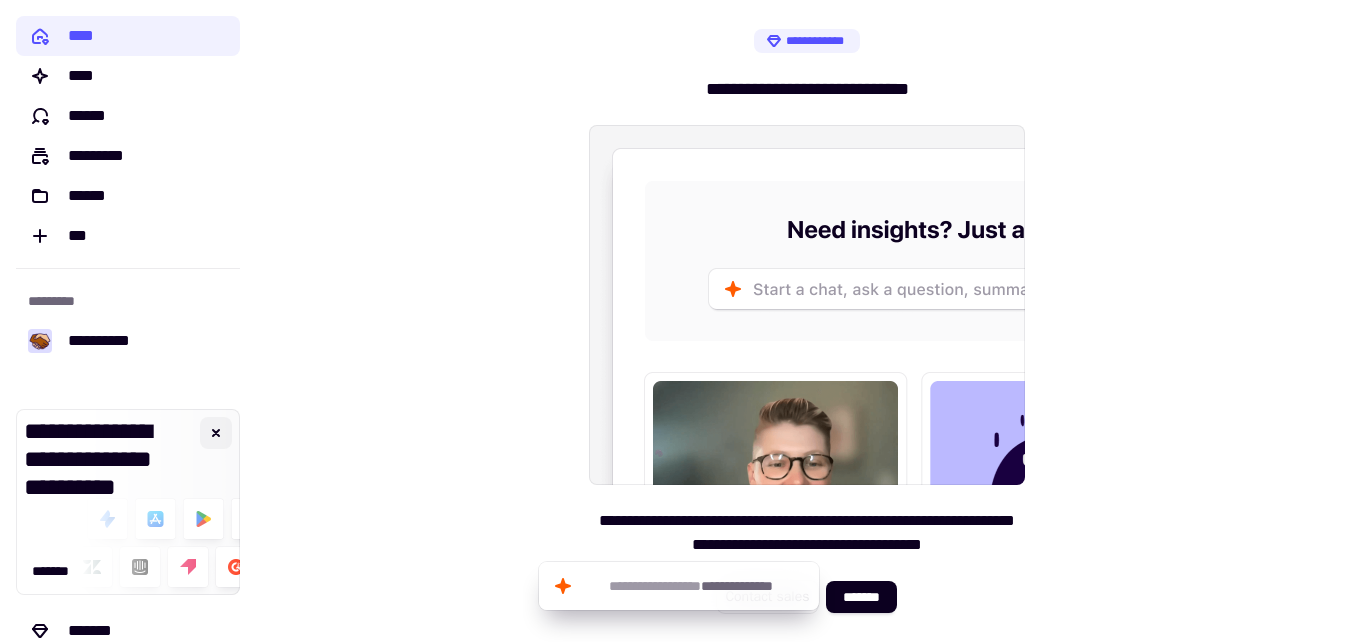 click 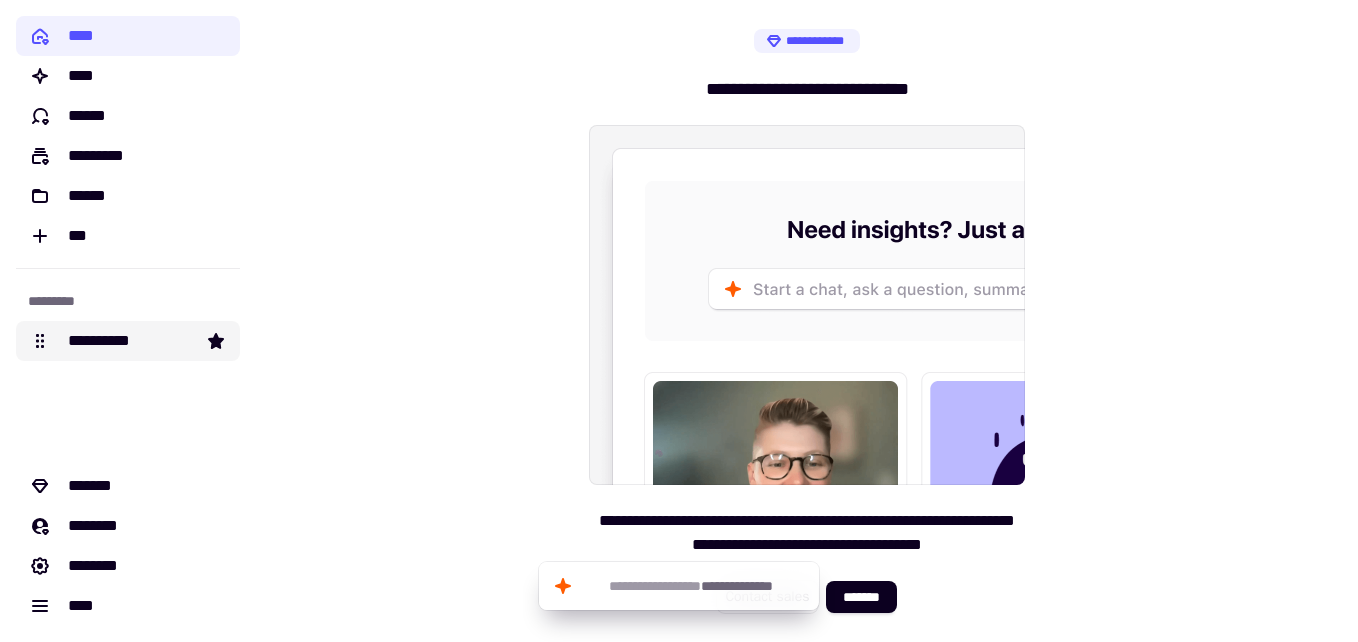 click on "**********" 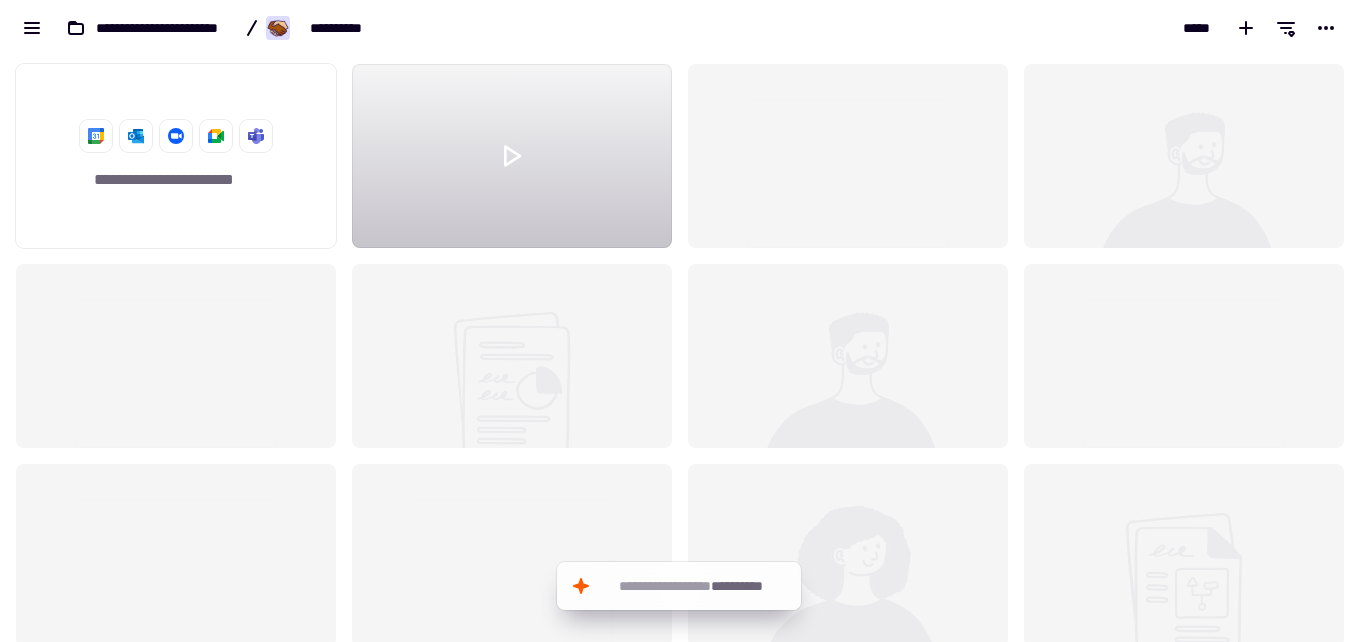 scroll, scrollTop: 16, scrollLeft: 16, axis: both 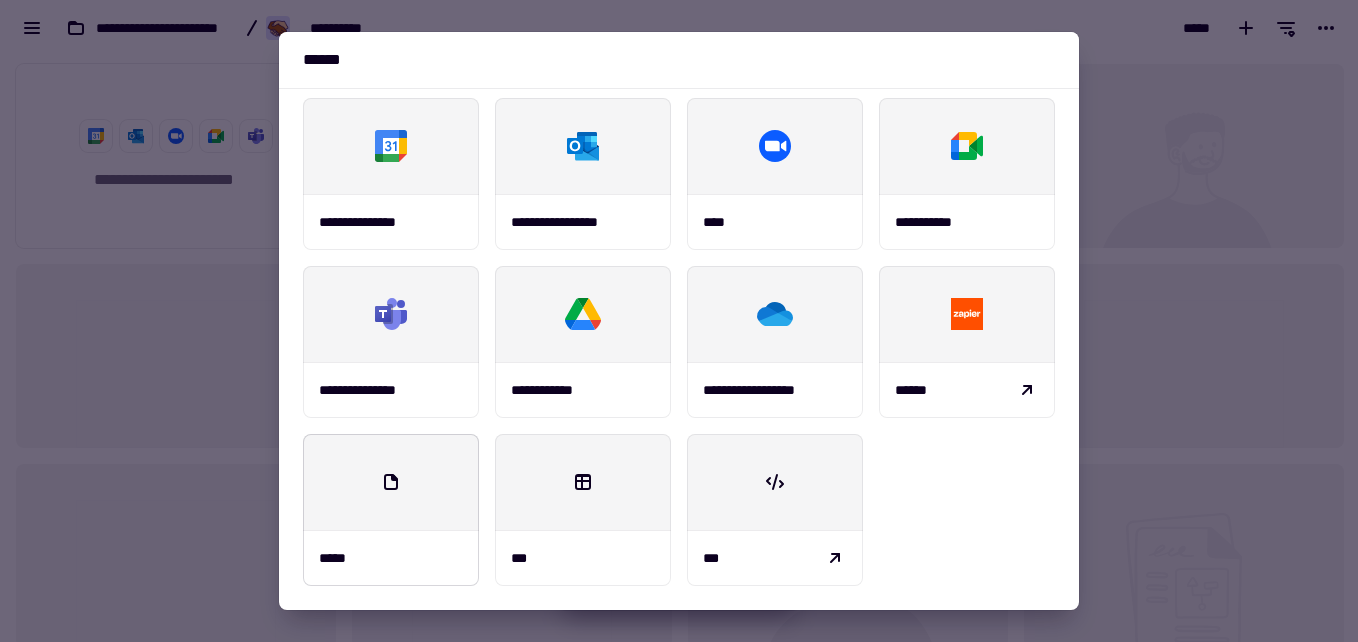 click at bounding box center (391, 482) 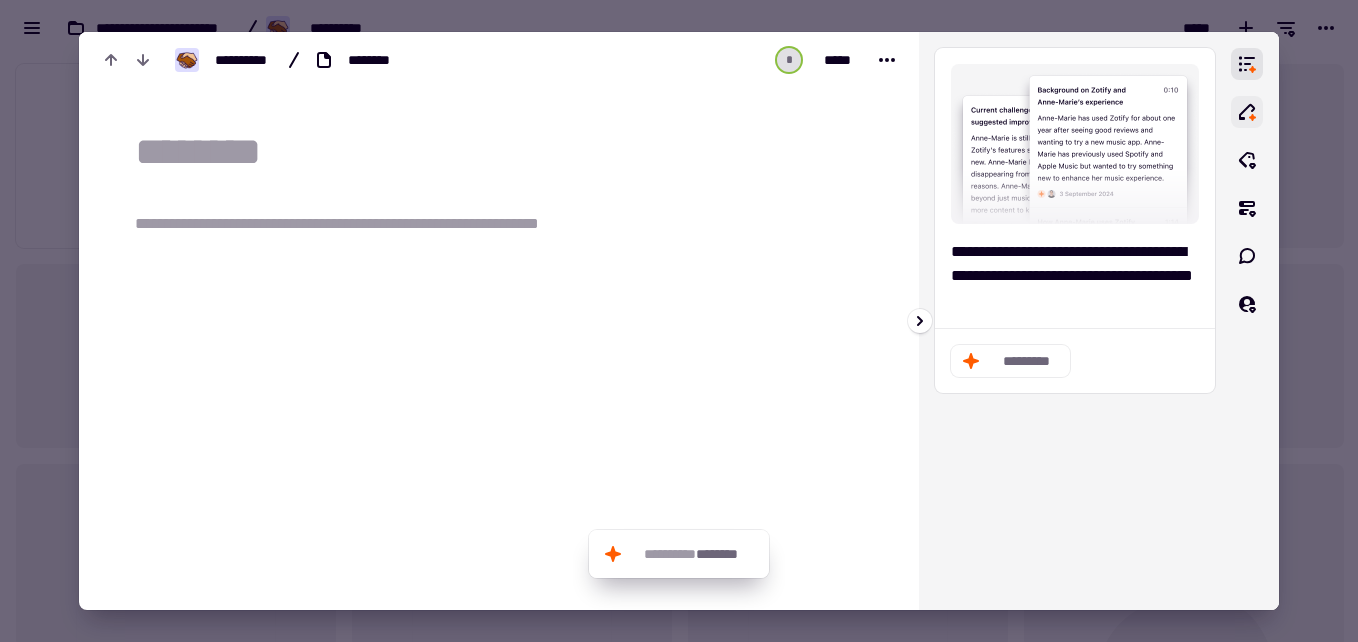 click 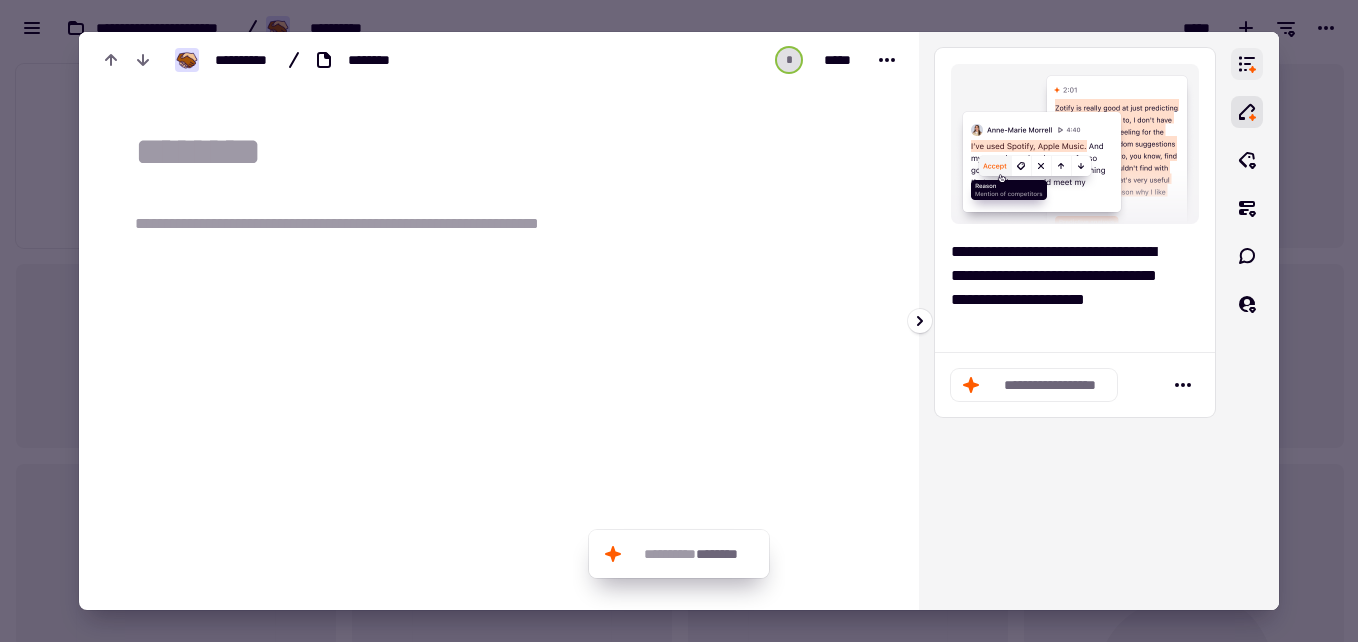 click 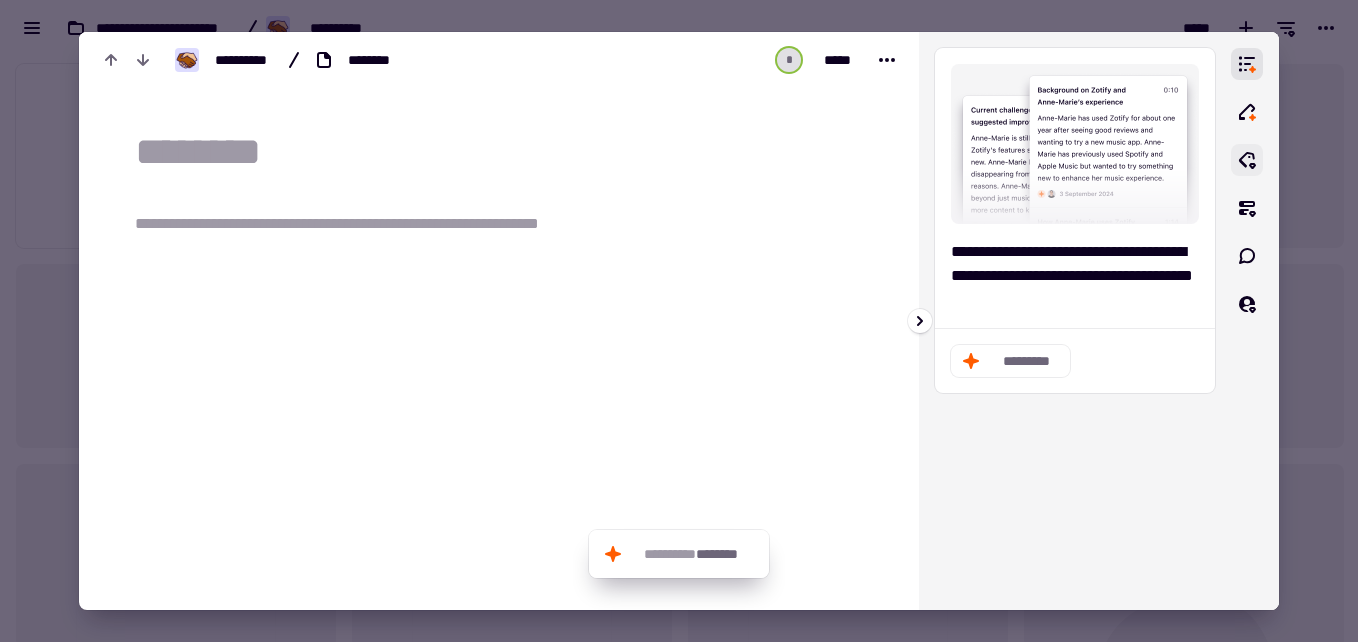 click 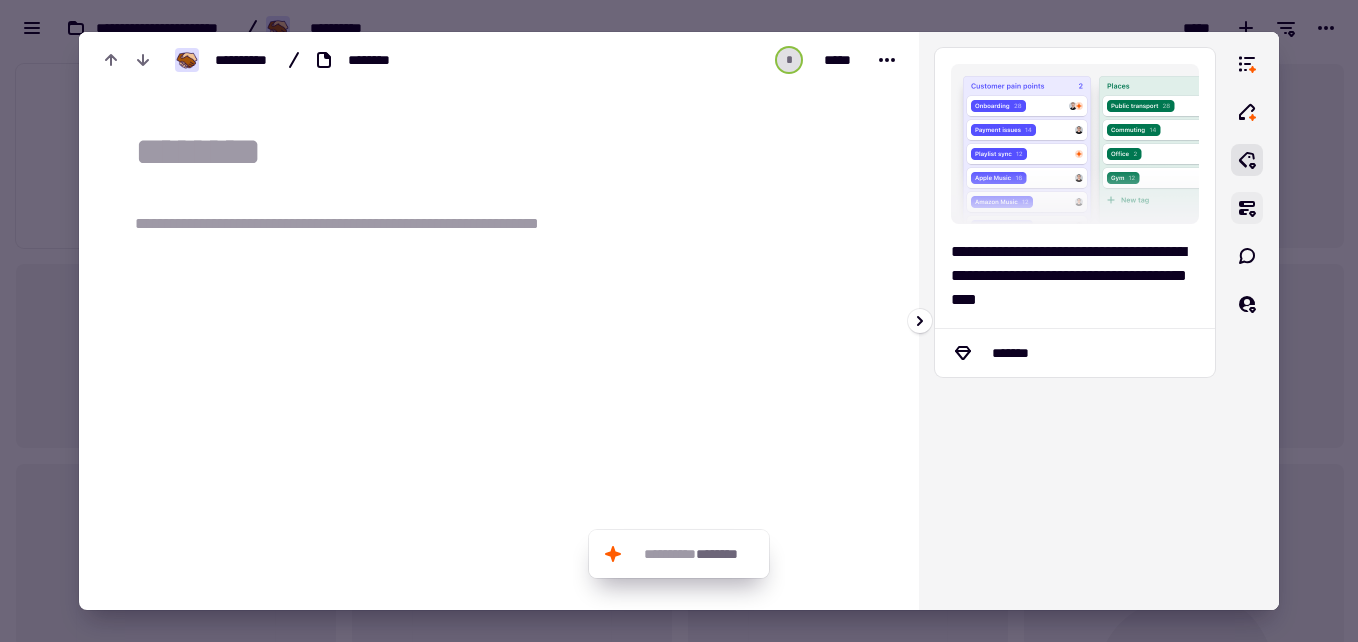 click 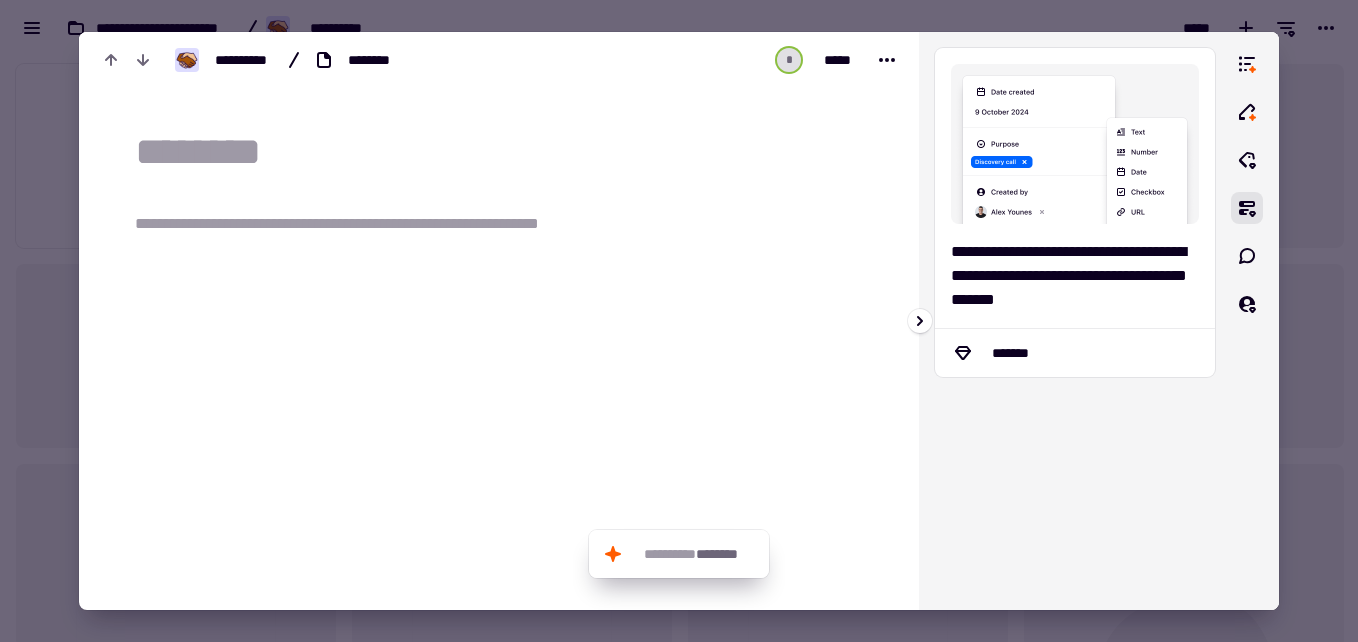 click at bounding box center (1247, 321) 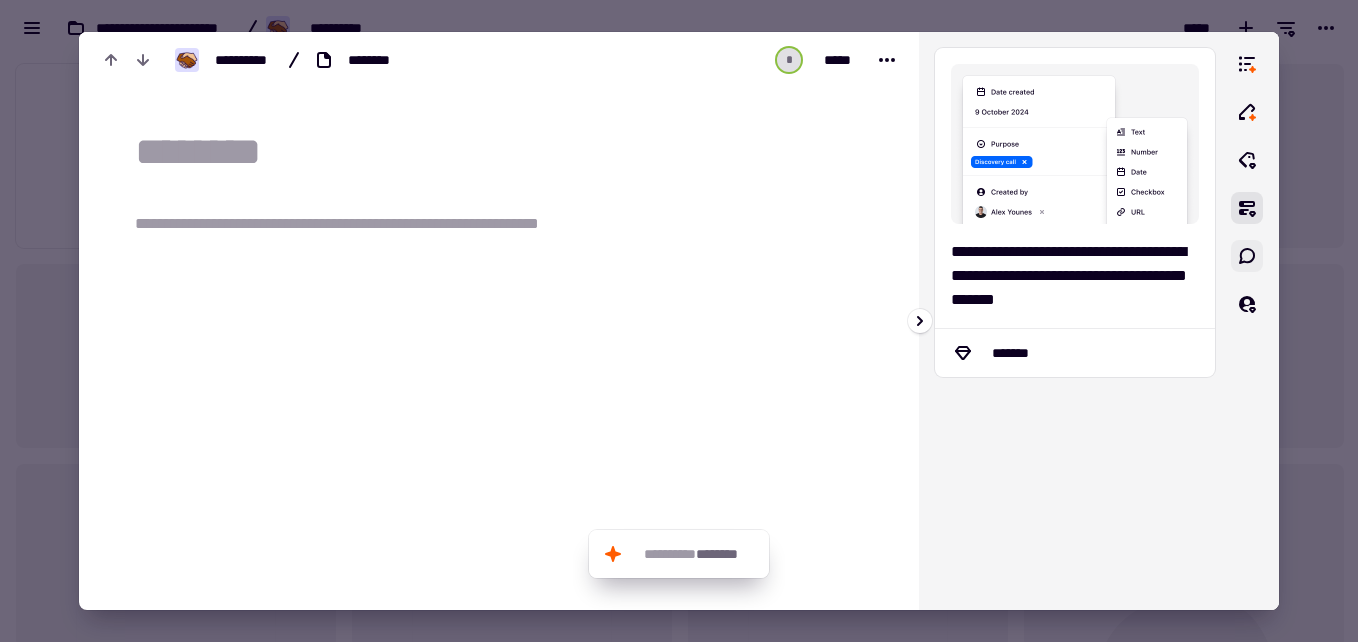 click 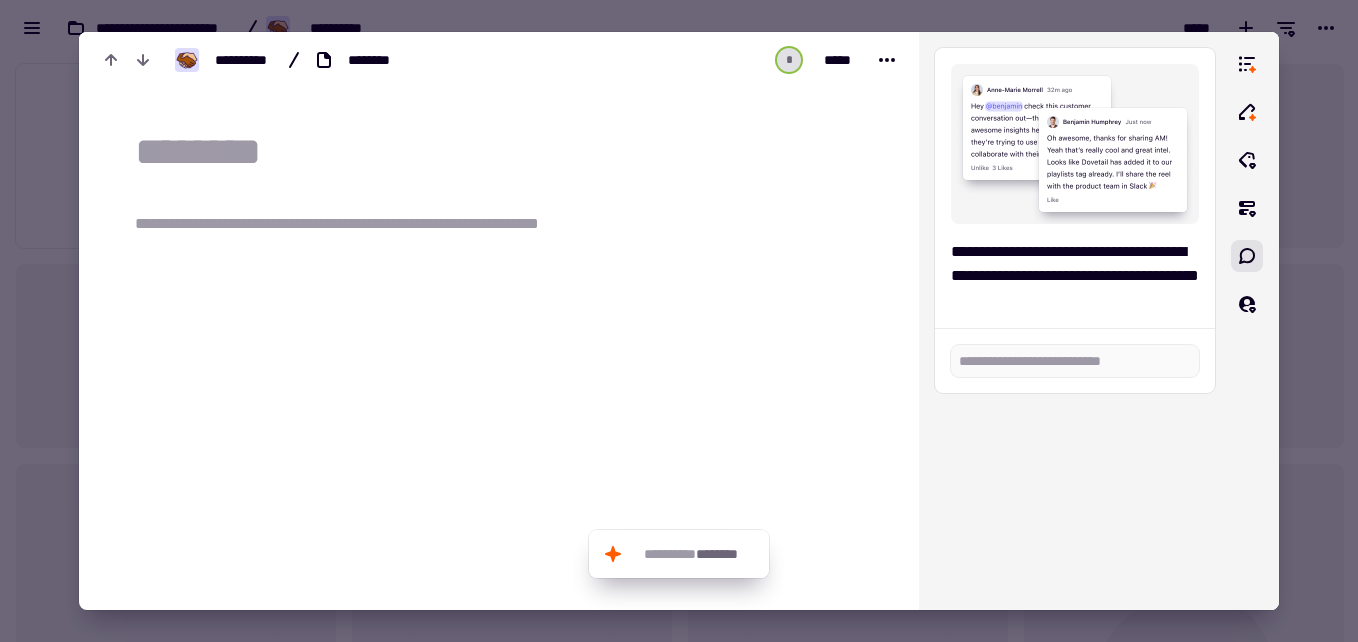 click at bounding box center [511, 153] 